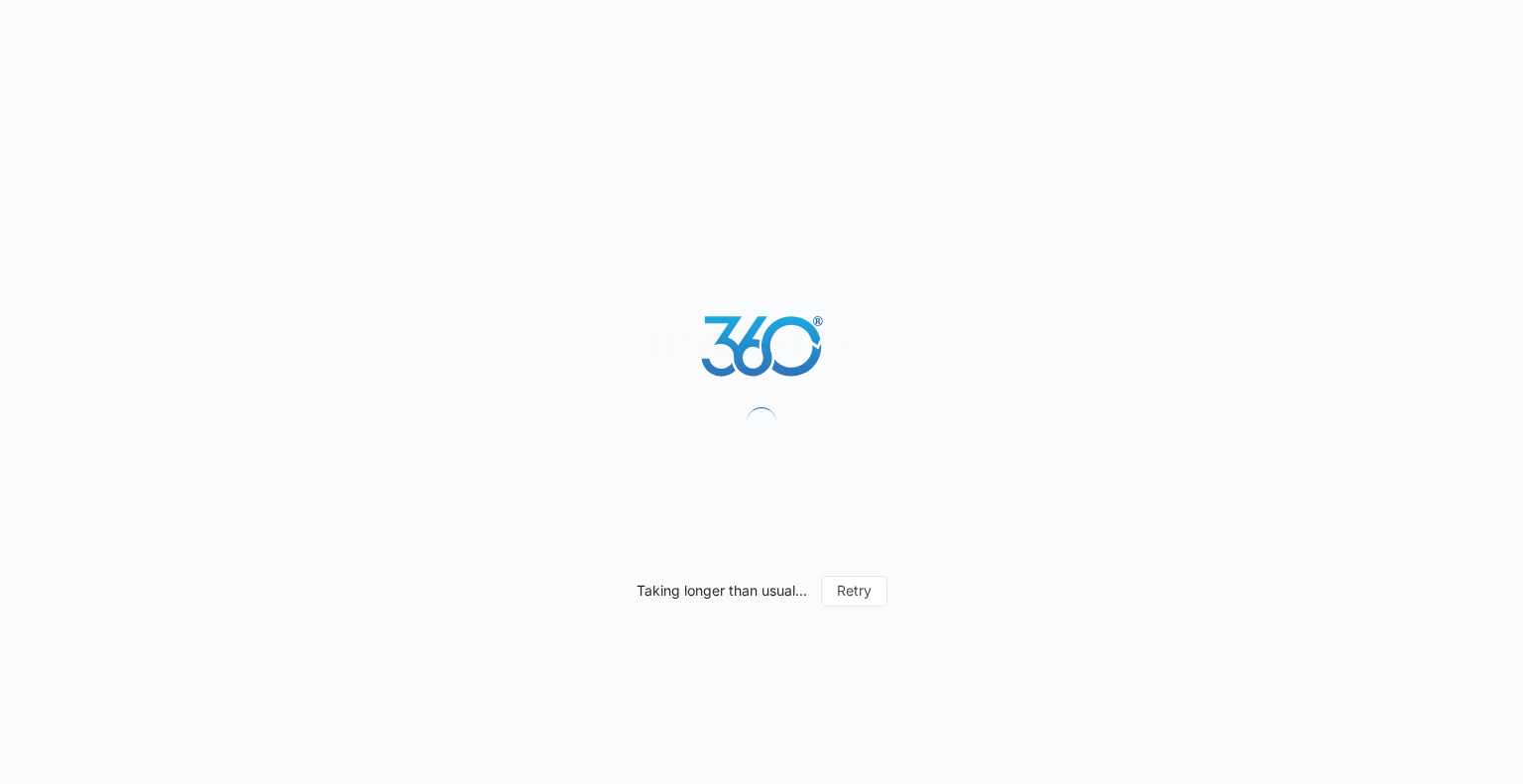 scroll, scrollTop: 0, scrollLeft: 0, axis: both 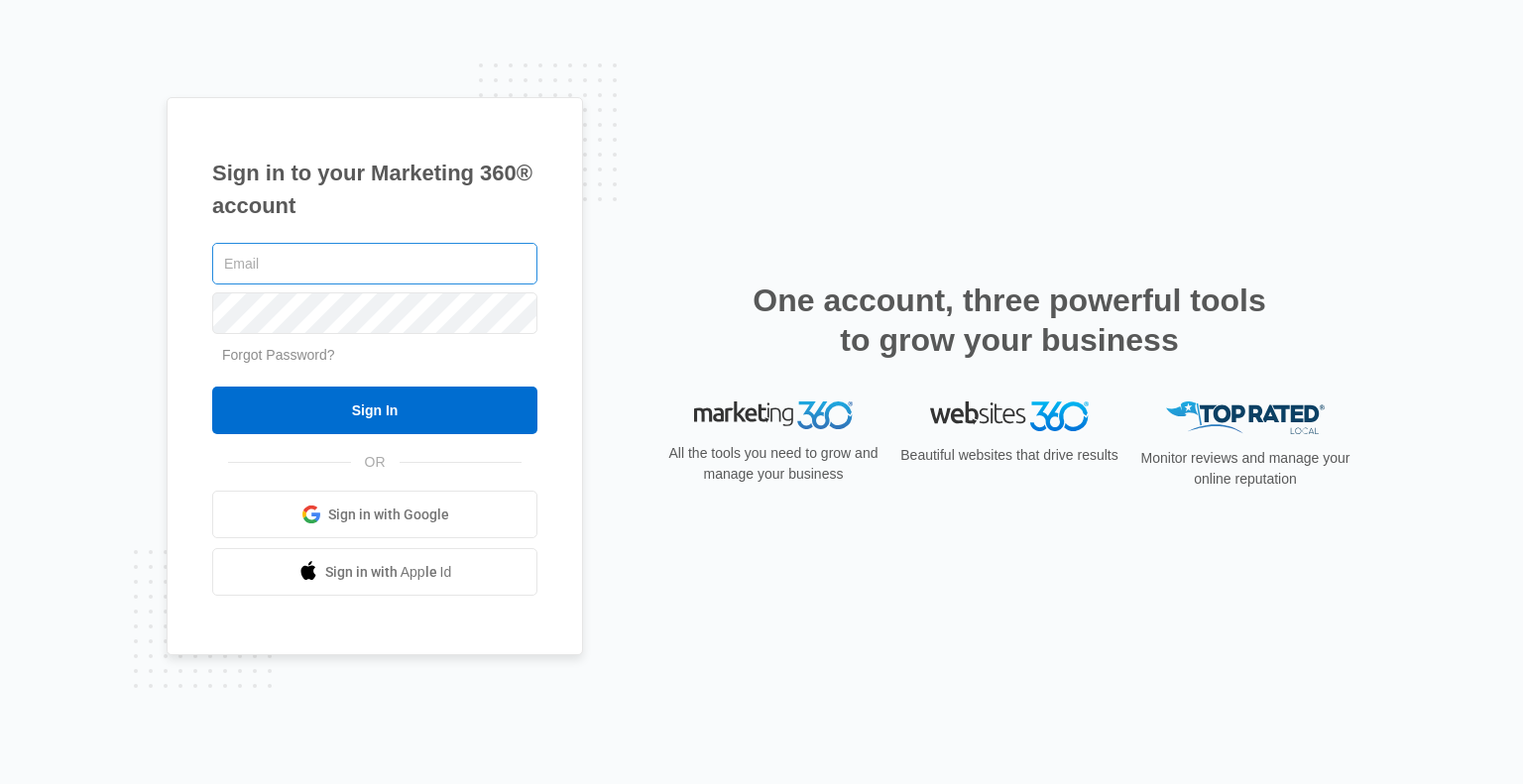 click at bounding box center (375, 264) 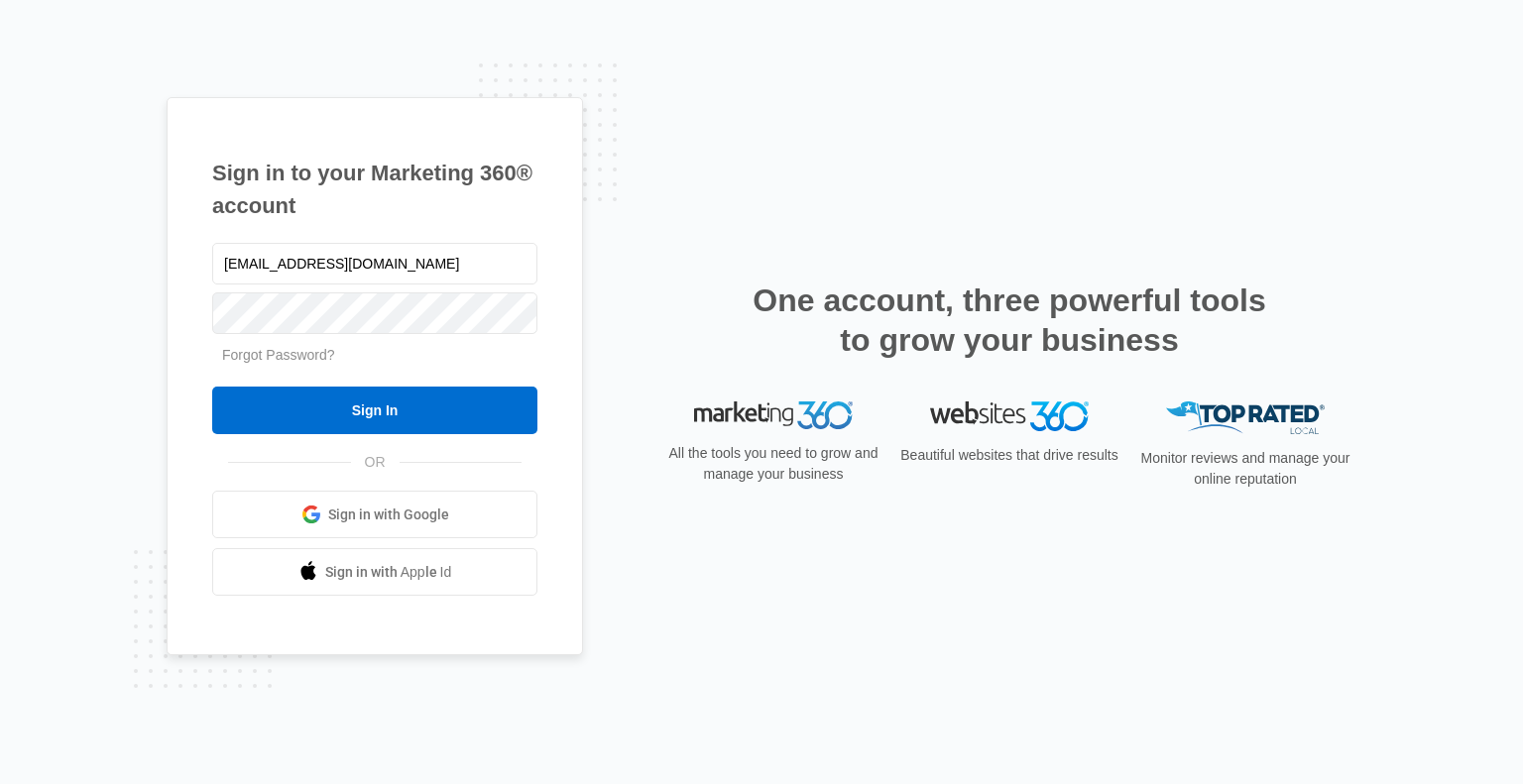 type on "[EMAIL_ADDRESS][DOMAIN_NAME]" 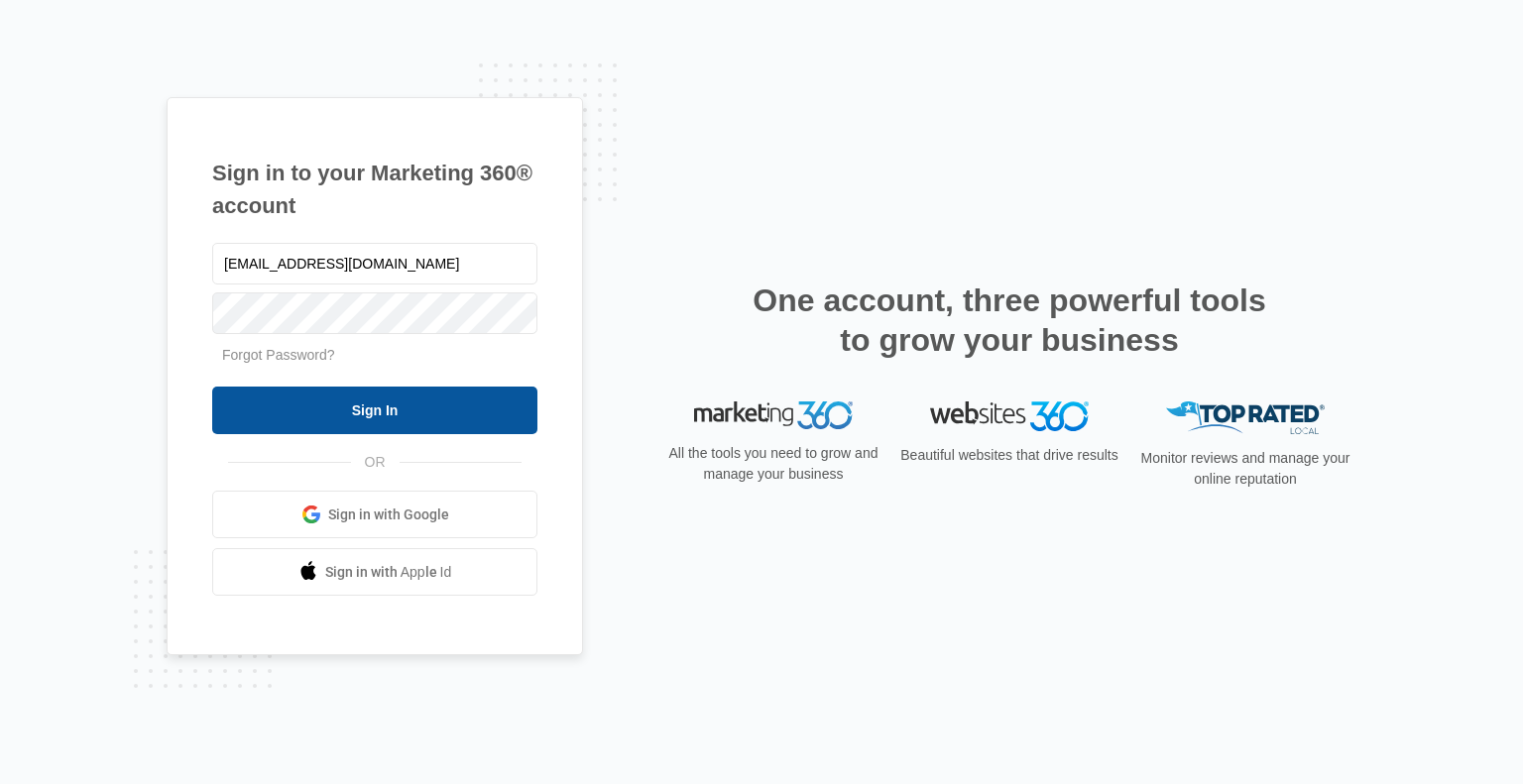 click on "Sign In" at bounding box center (375, 410) 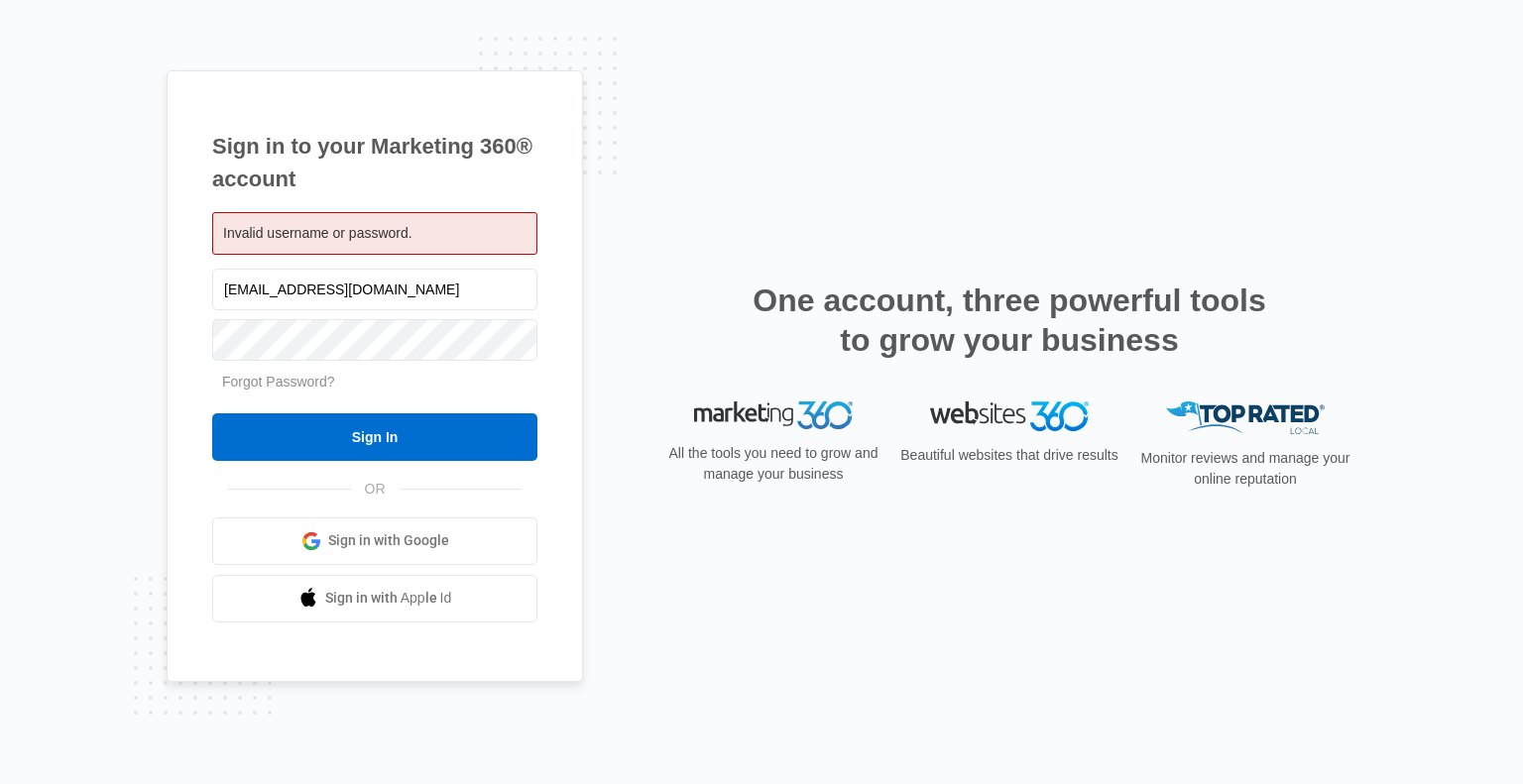 scroll, scrollTop: 0, scrollLeft: 0, axis: both 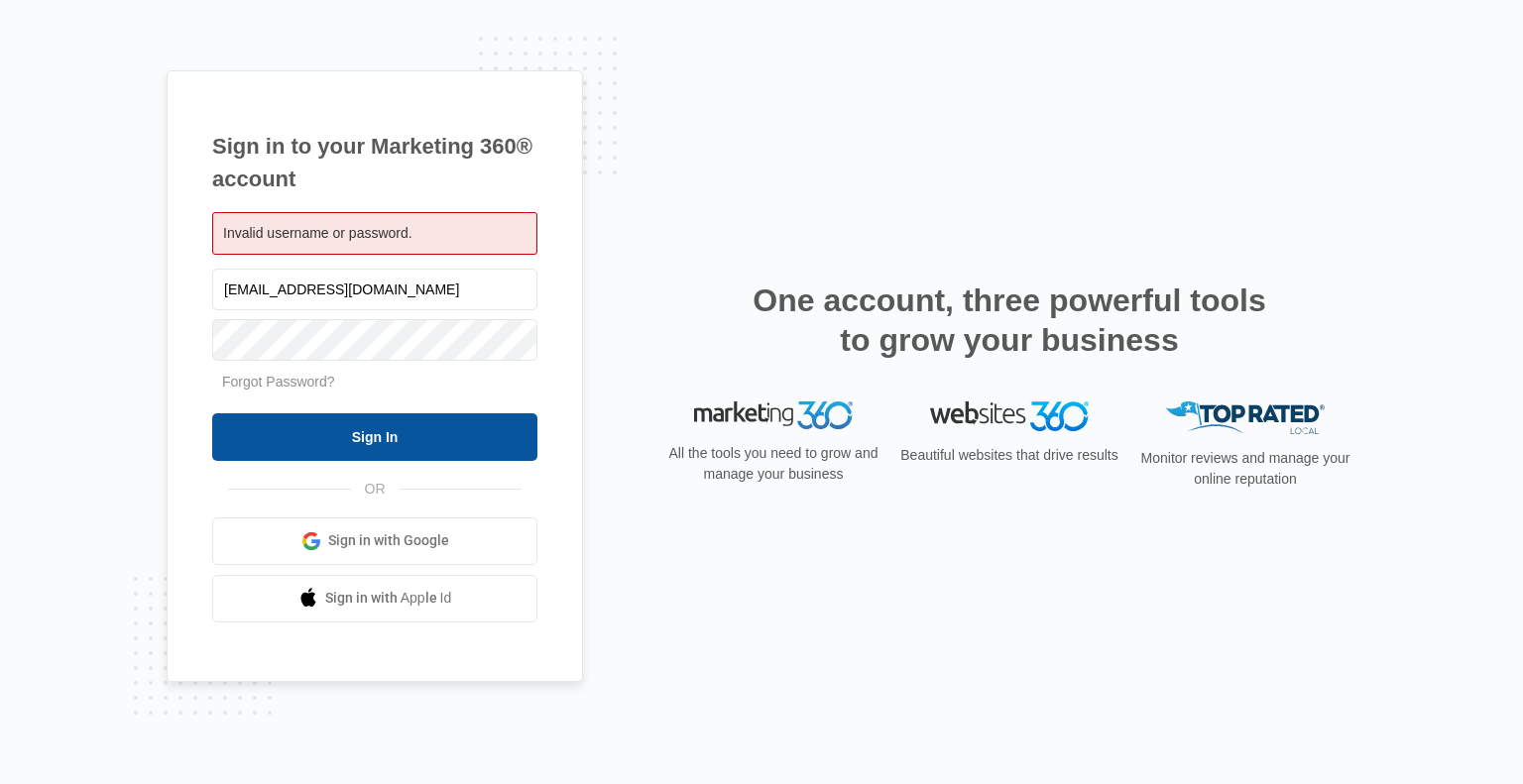 click on "Sign In" at bounding box center [375, 437] 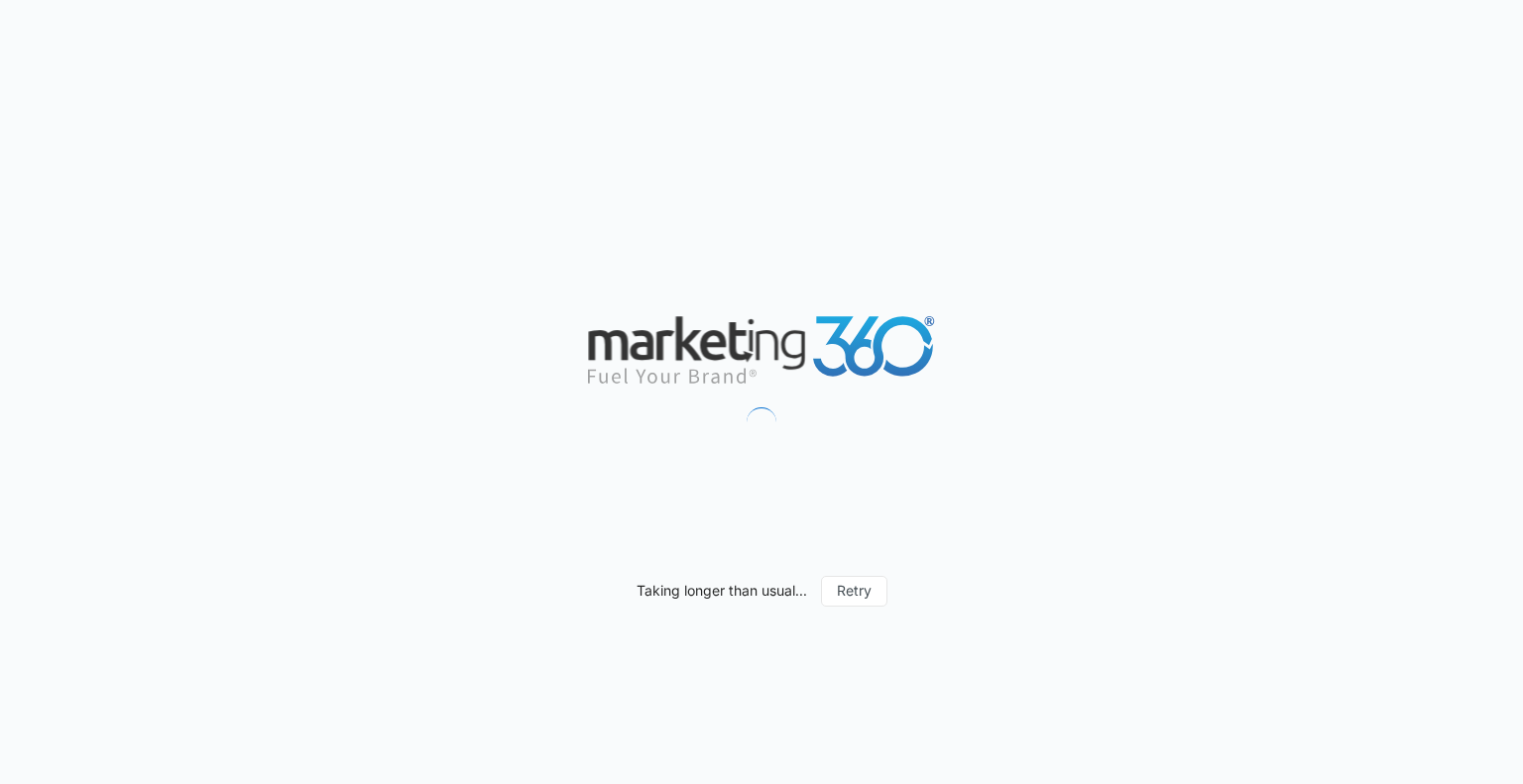 scroll, scrollTop: 0, scrollLeft: 0, axis: both 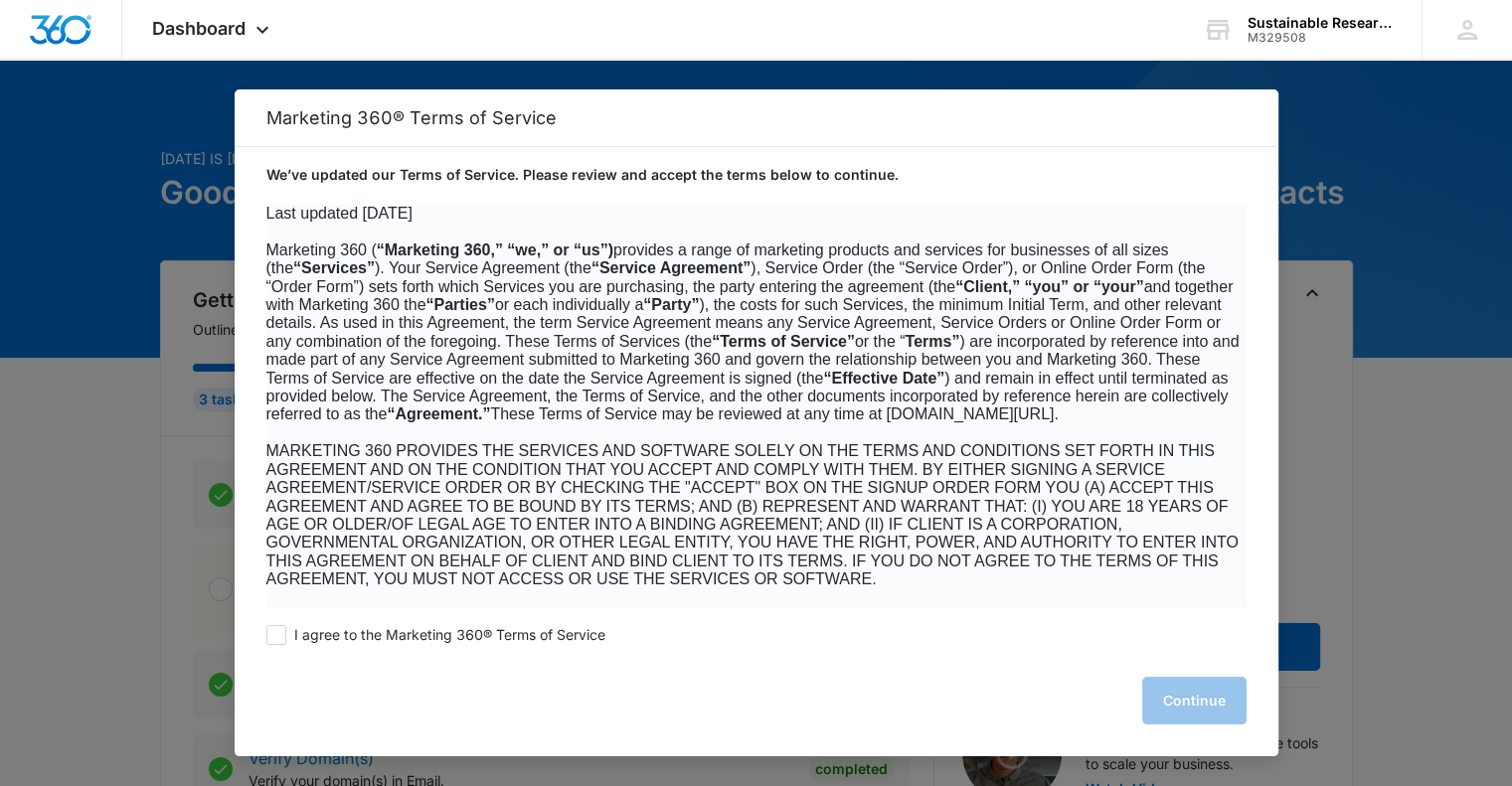 click on "Marketing 360 ( “Marketing
360,” “we,” or “us”)  provides a range of marketing products and services
for businesses of all sizes (the  “Services” ). Your Service Agreement
(the  “Service Agreement” ), Service Order (the “Service Order”), or
Online Order Form (the “Order Form”) sets forth which Services you are
purchasing, the party entering the agreement (the  “Client,” “you” or “your”
and together with Marketing 360 the  “Parties”  or each individually a  “Party” ),
the costs for such Services, the minimum Initial Term, and other relevant
details. As used in this Agreement, the term Service Agreement means any
Service Agreement, Service Orders or Online Order Form or any combination of
the foregoing. These Terms of Services (the  “Terms of Service”  or the “ Terms” “Effective Date” “Agreement.”  These Terms of Service may be reviewed at any
time at marketing360.com/terms." at bounding box center (756, 333) 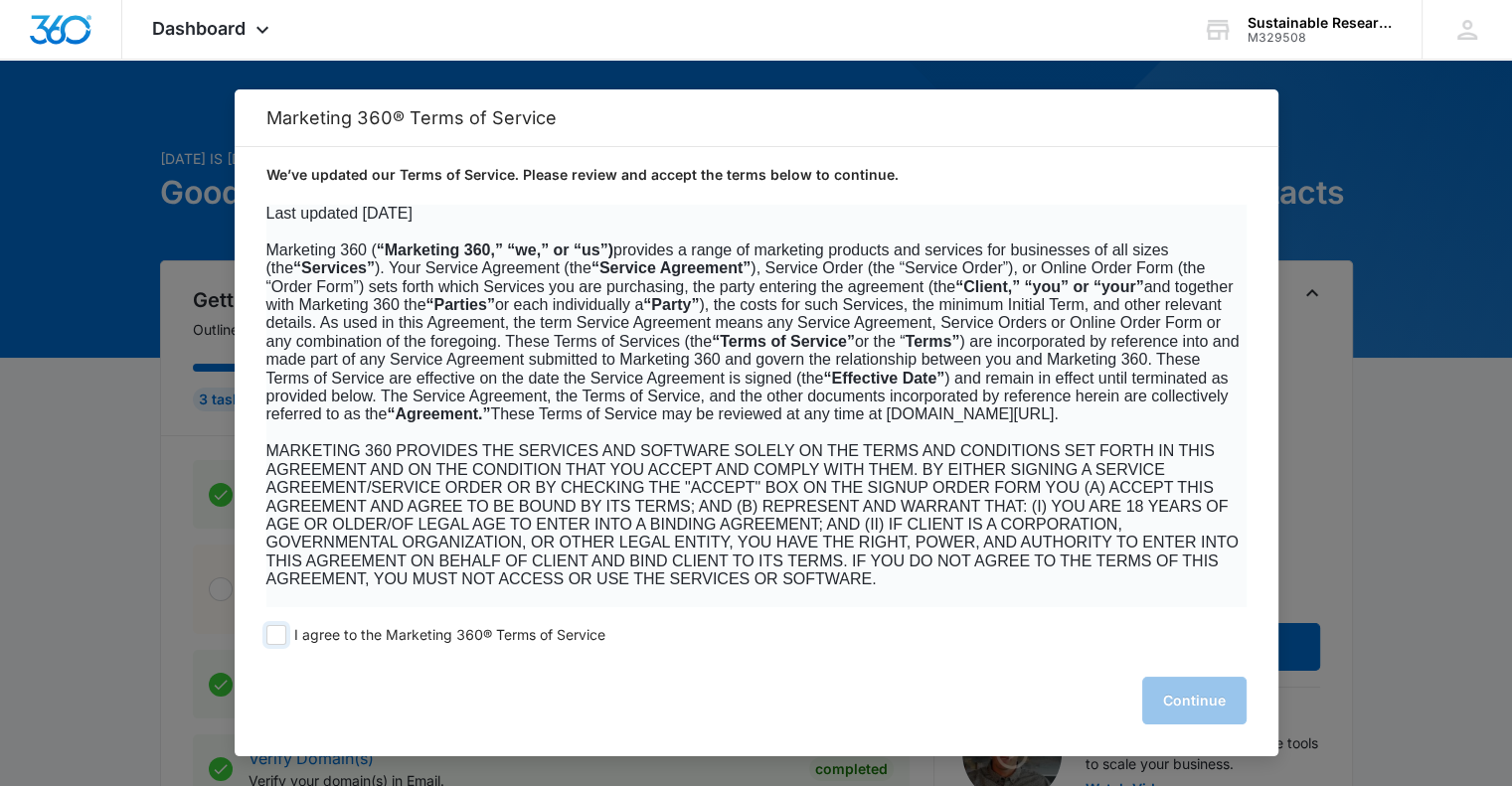 click at bounding box center [276, 635] 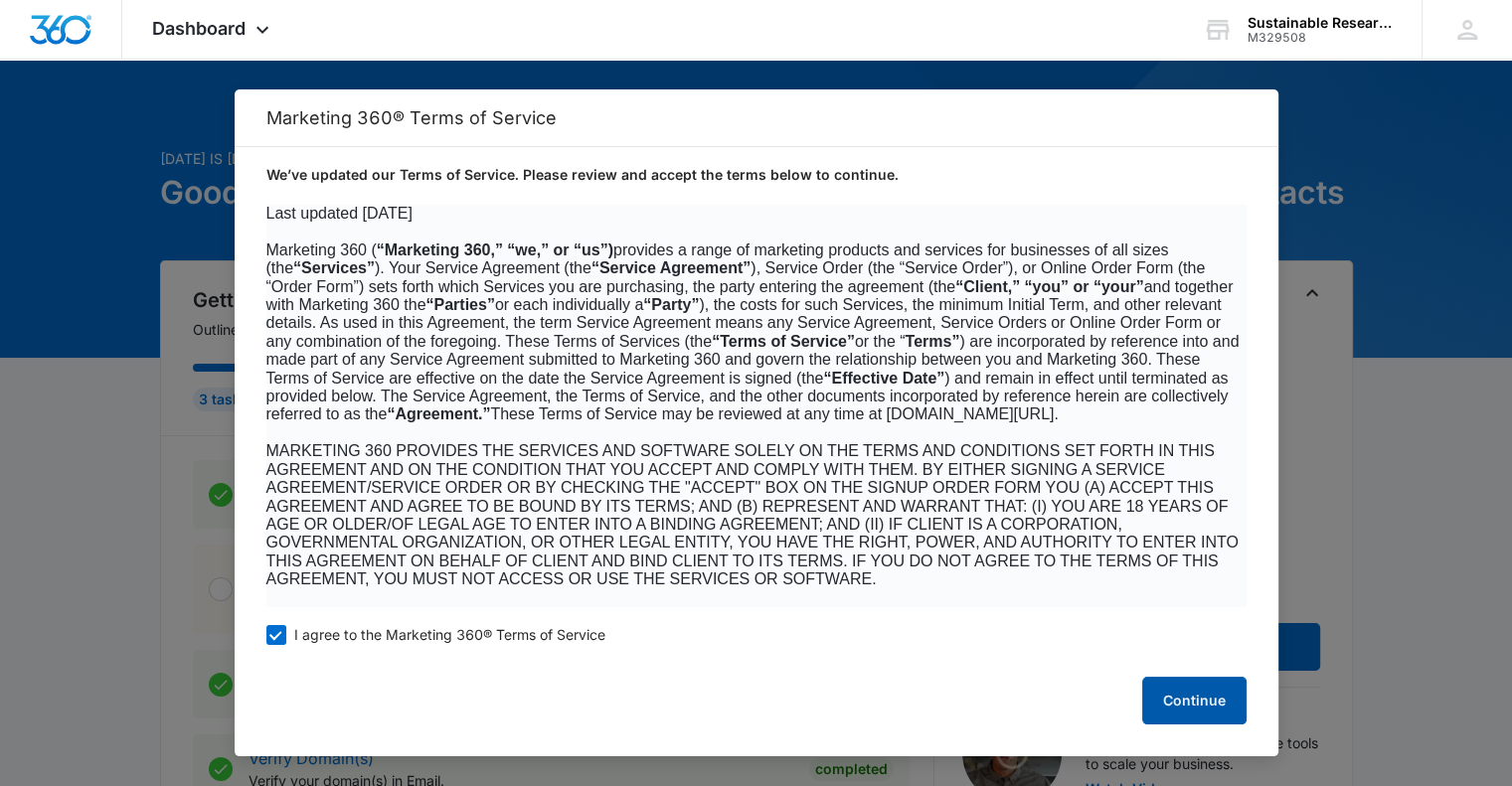 click on "Continue" at bounding box center [1194, 701] 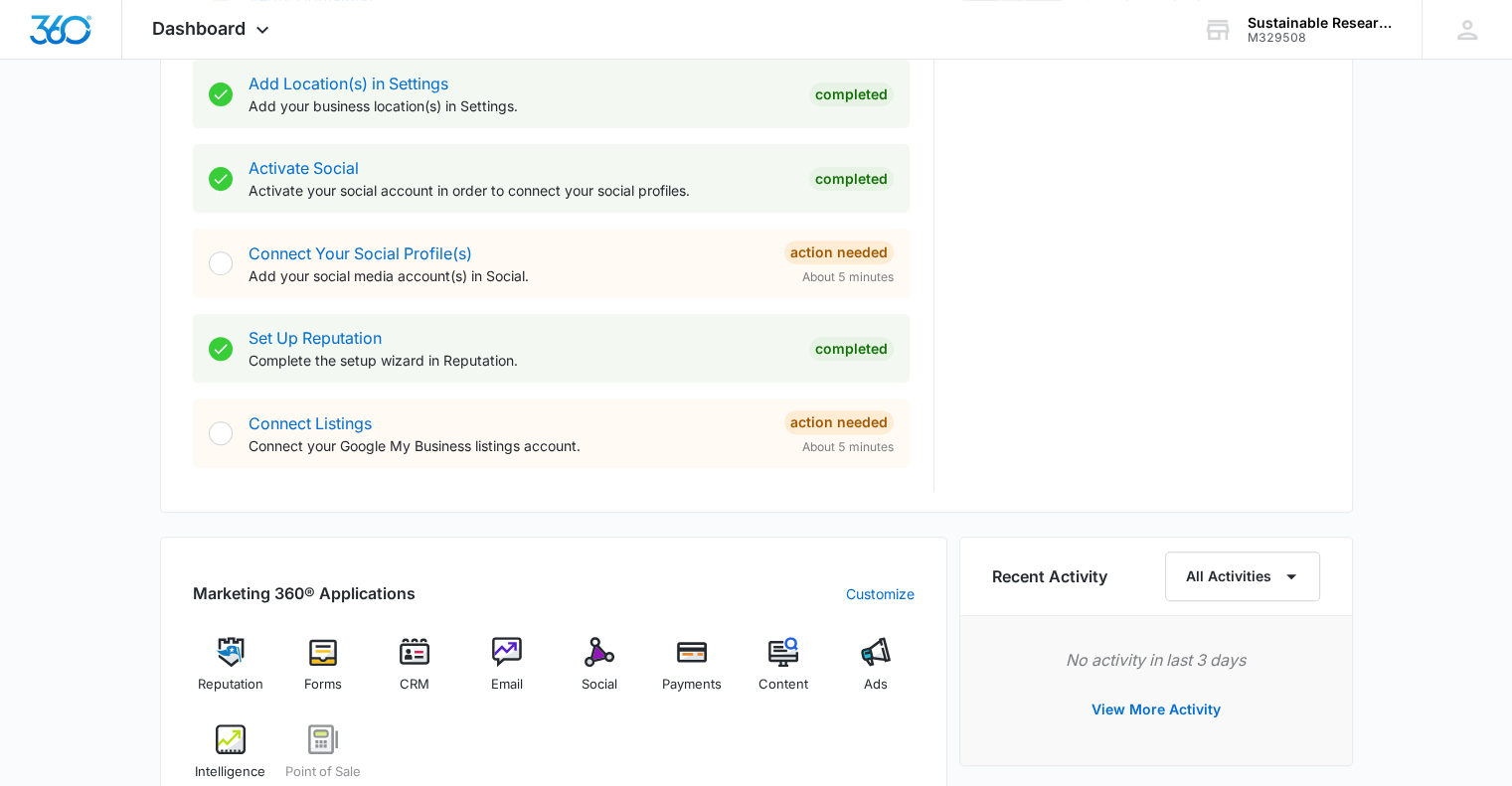 scroll, scrollTop: 809, scrollLeft: 0, axis: vertical 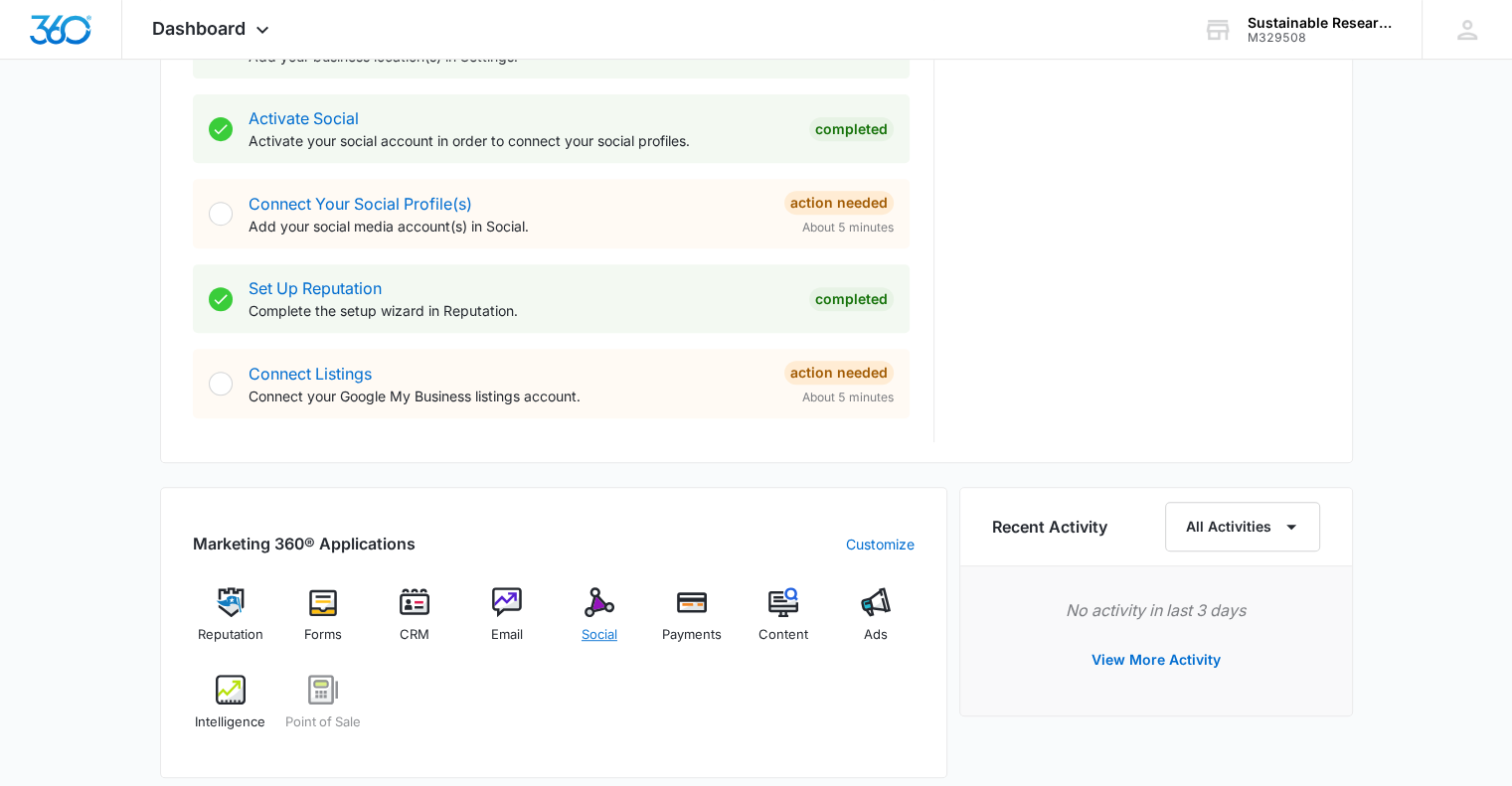 click at bounding box center [599, 602] 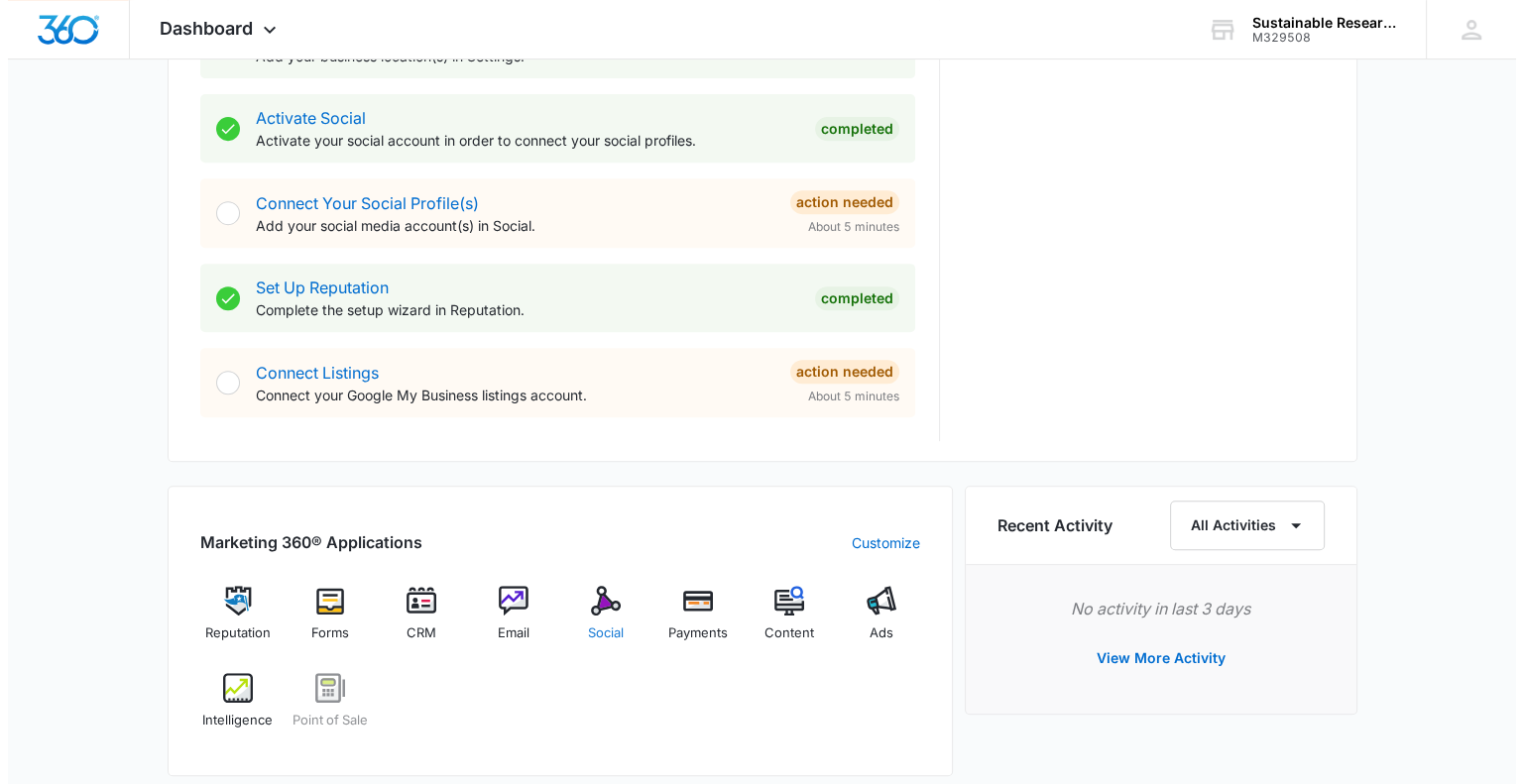 scroll, scrollTop: 0, scrollLeft: 0, axis: both 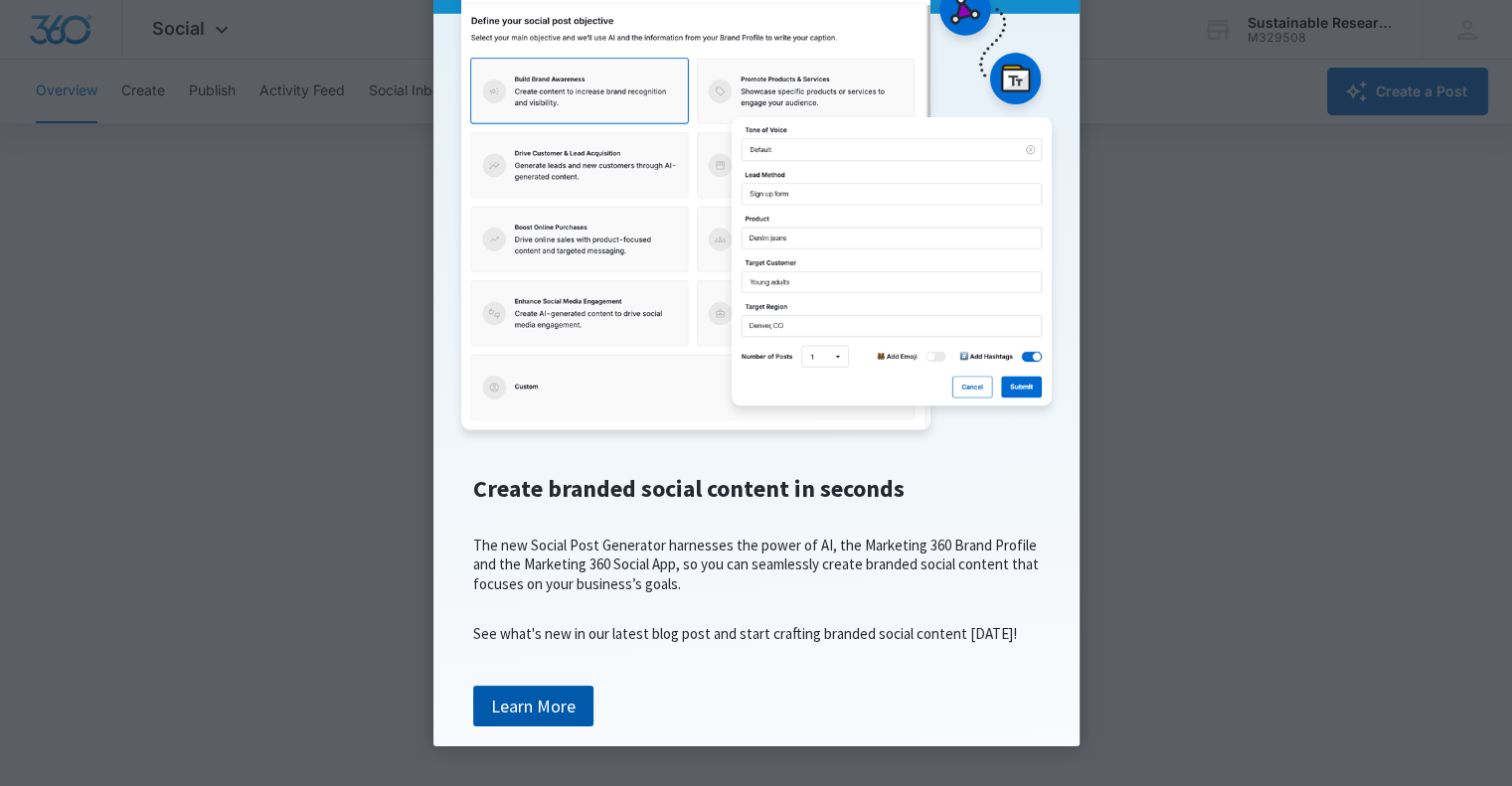 click on "Learn More" at bounding box center [533, 707] 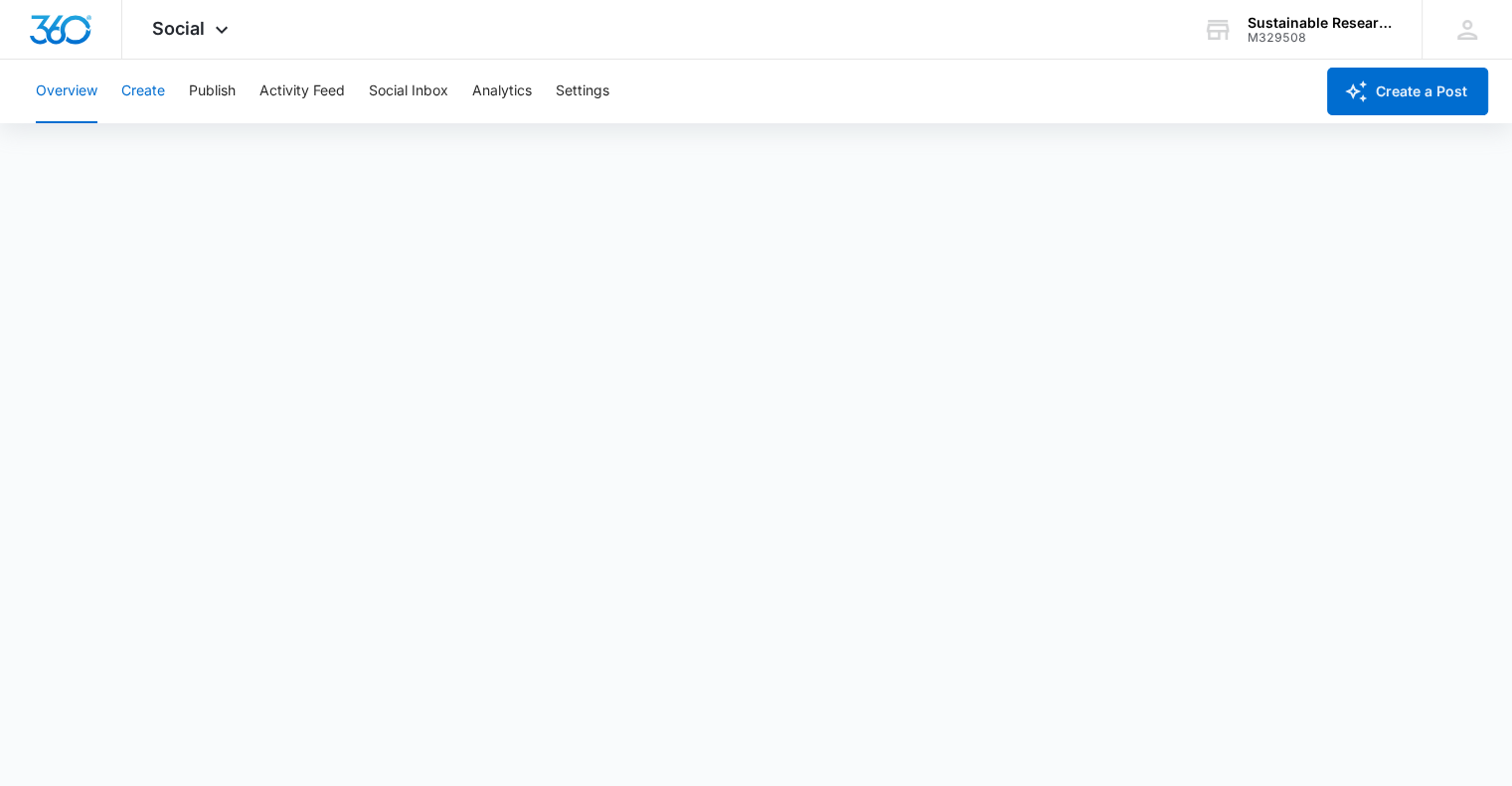 click on "Create" at bounding box center (143, 91) 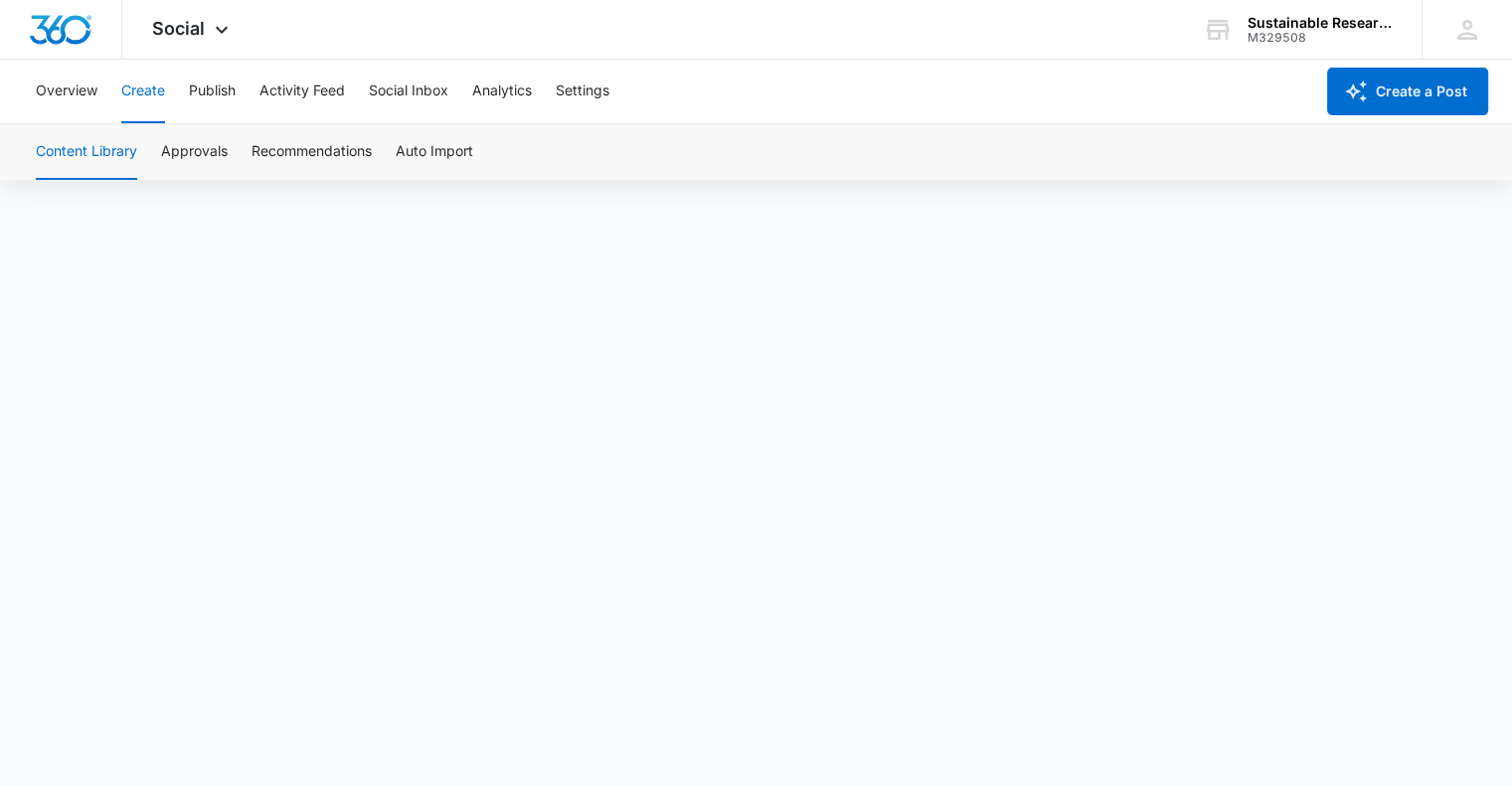 scroll, scrollTop: 0, scrollLeft: 0, axis: both 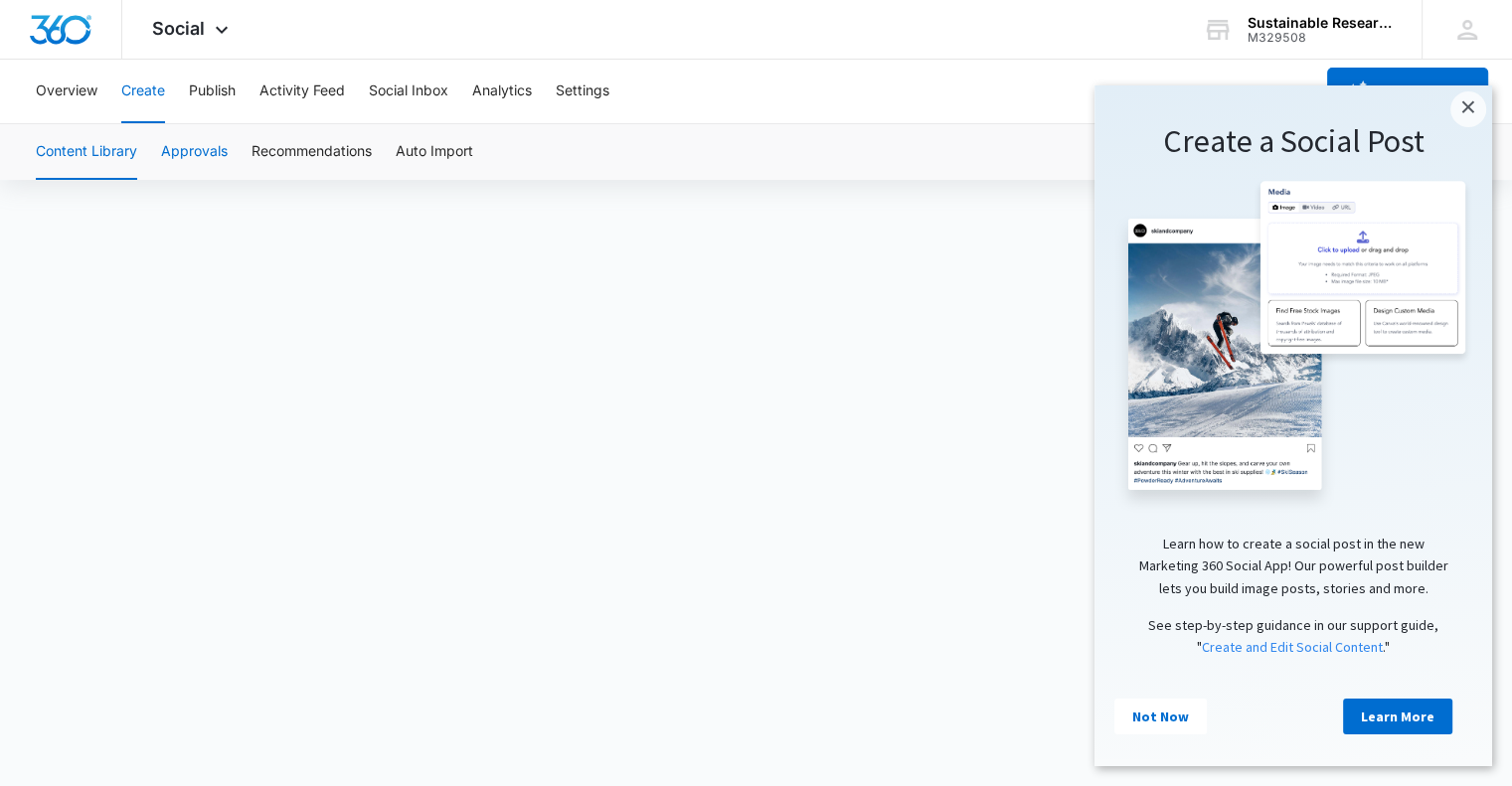 click on "Approvals" at bounding box center (194, 152) 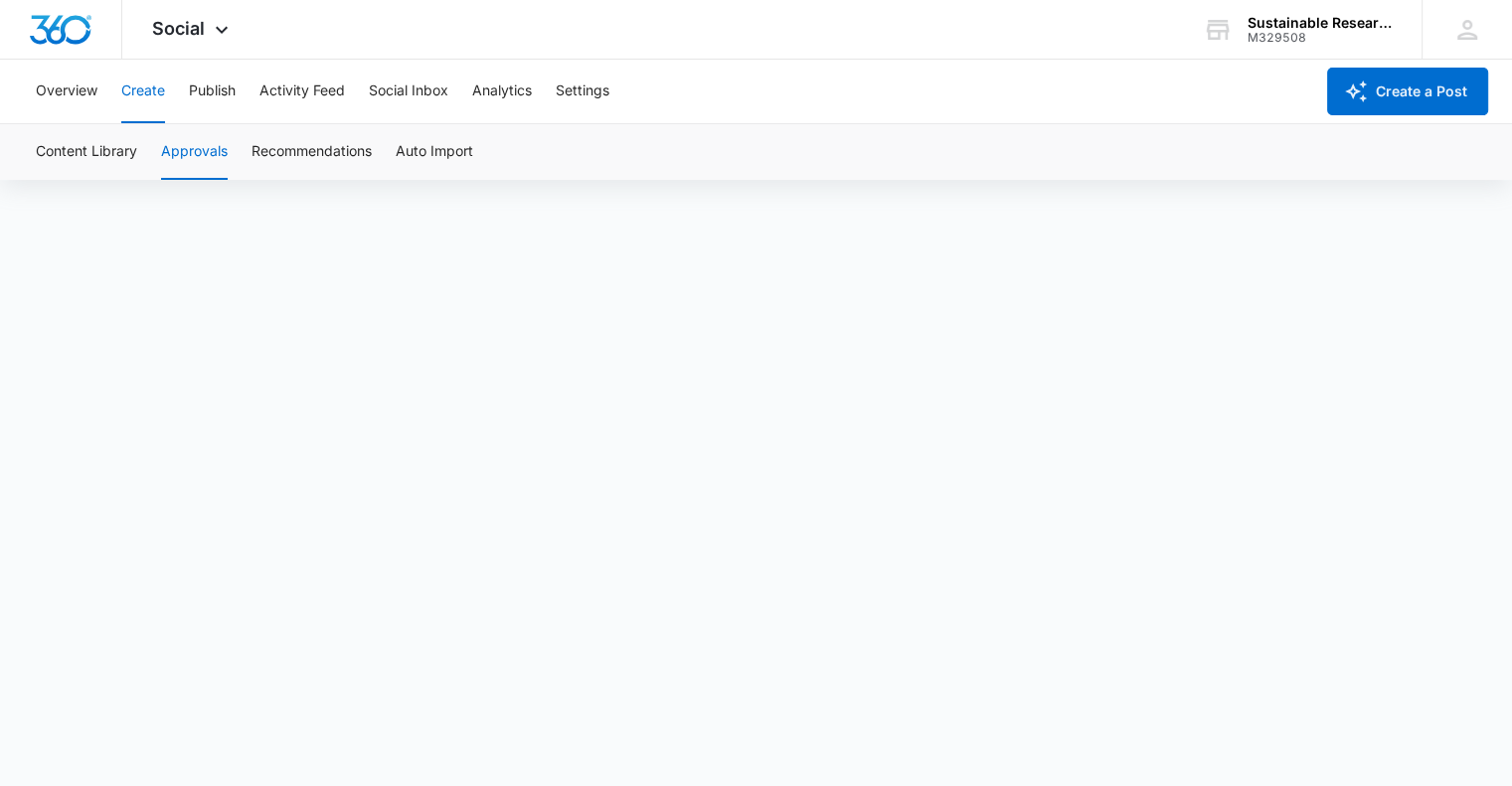 scroll, scrollTop: 0, scrollLeft: 0, axis: both 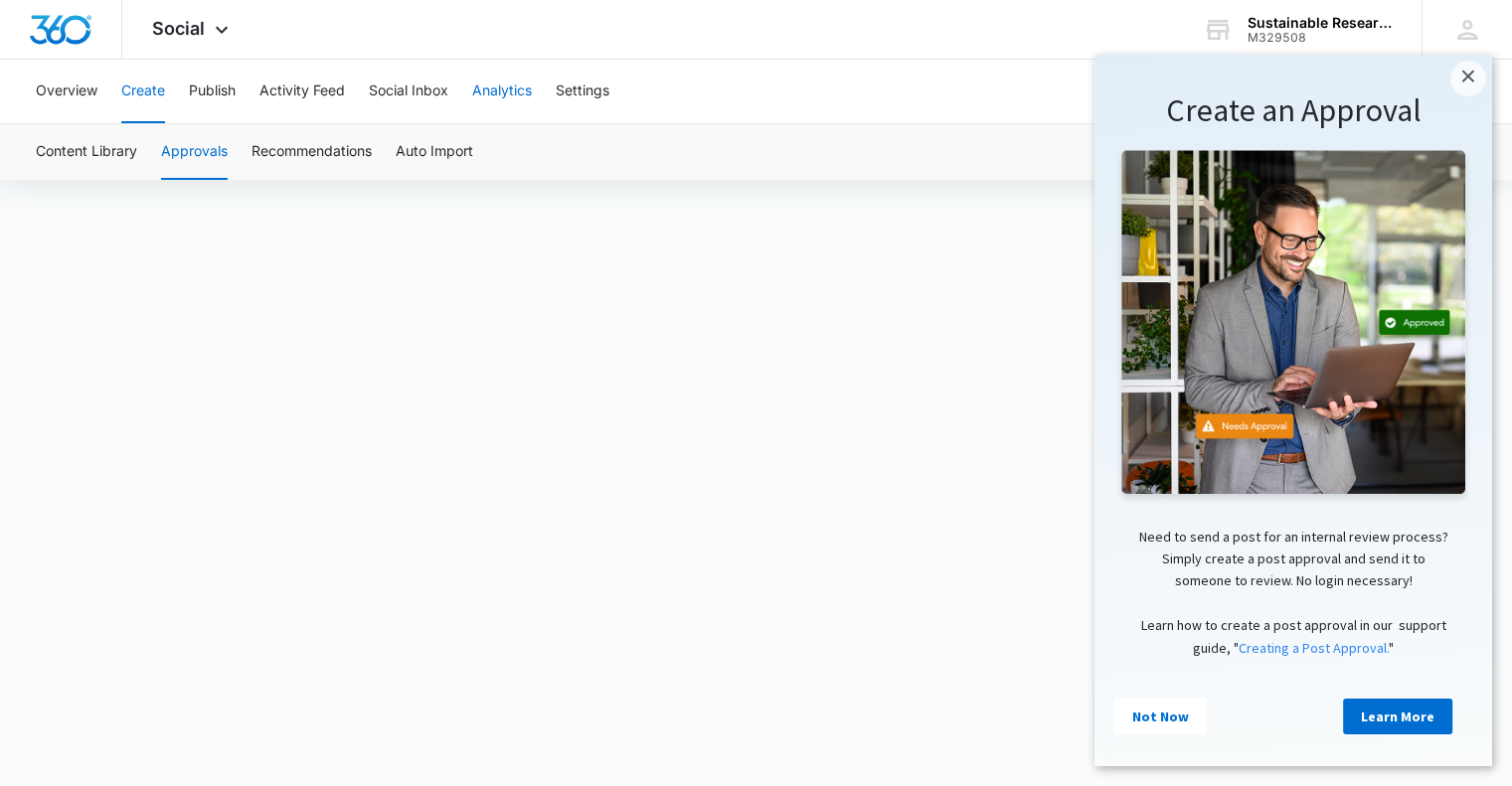 click on "Analytics" at bounding box center [502, 91] 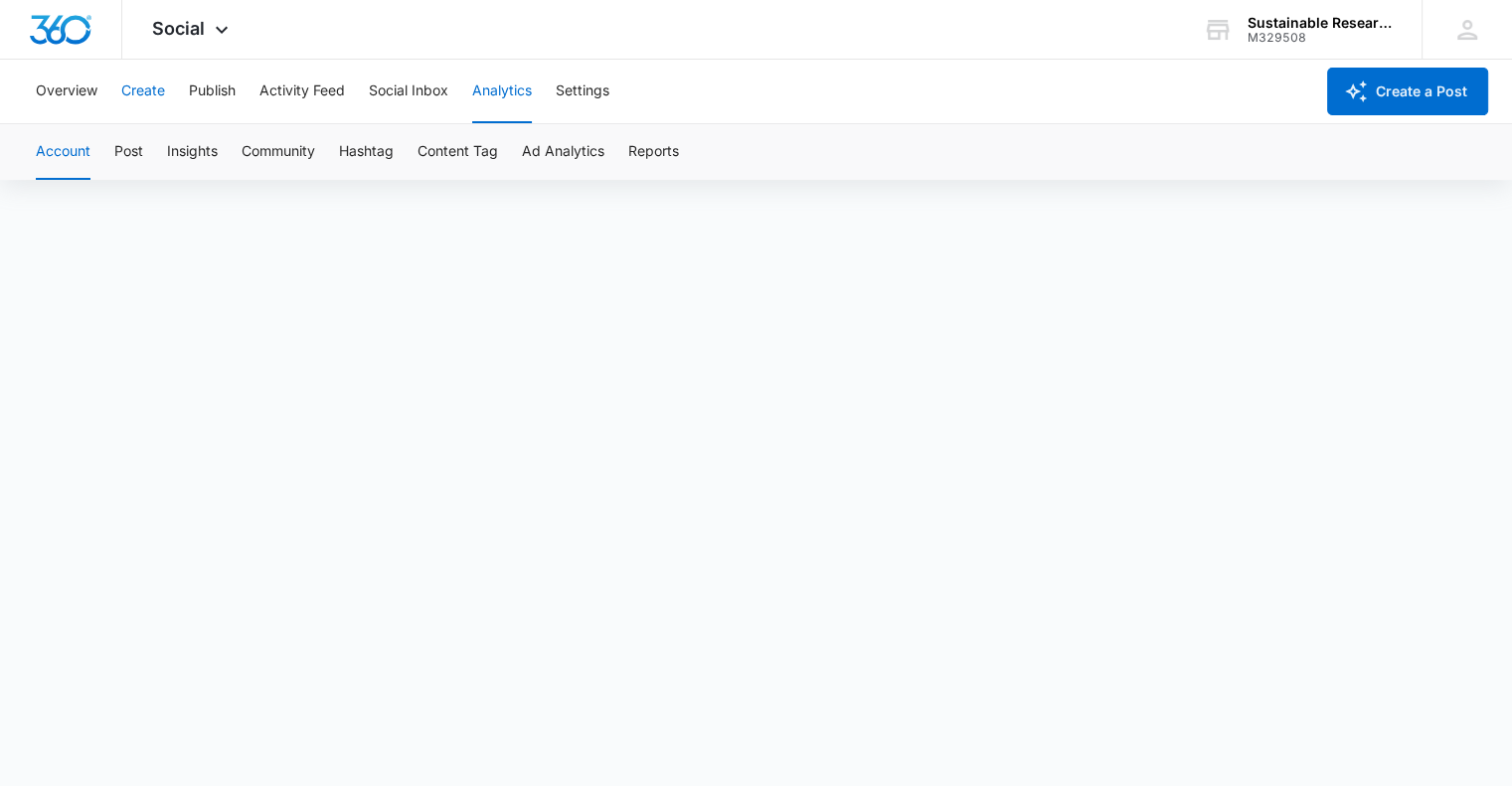 scroll, scrollTop: 0, scrollLeft: 0, axis: both 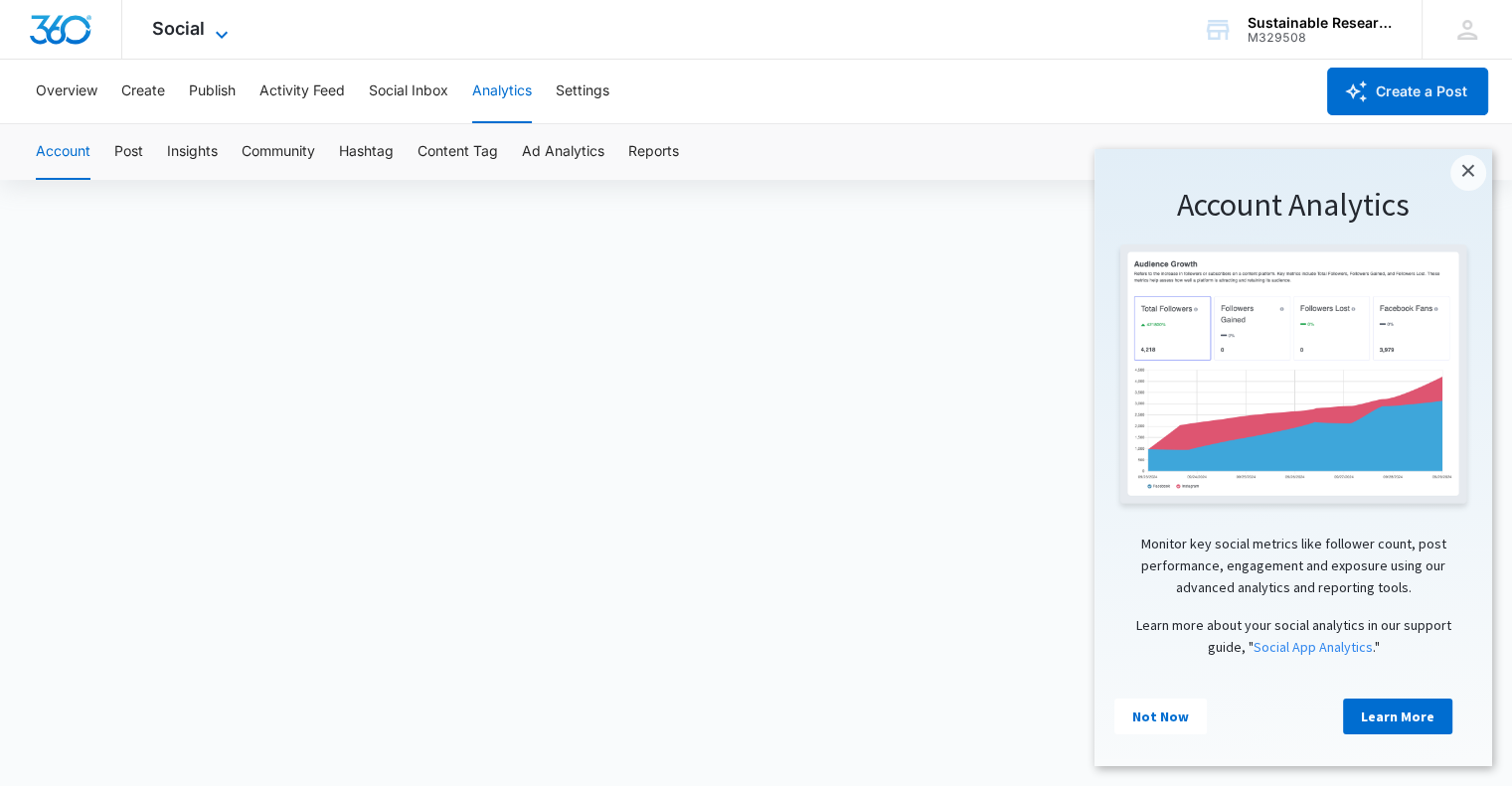 click 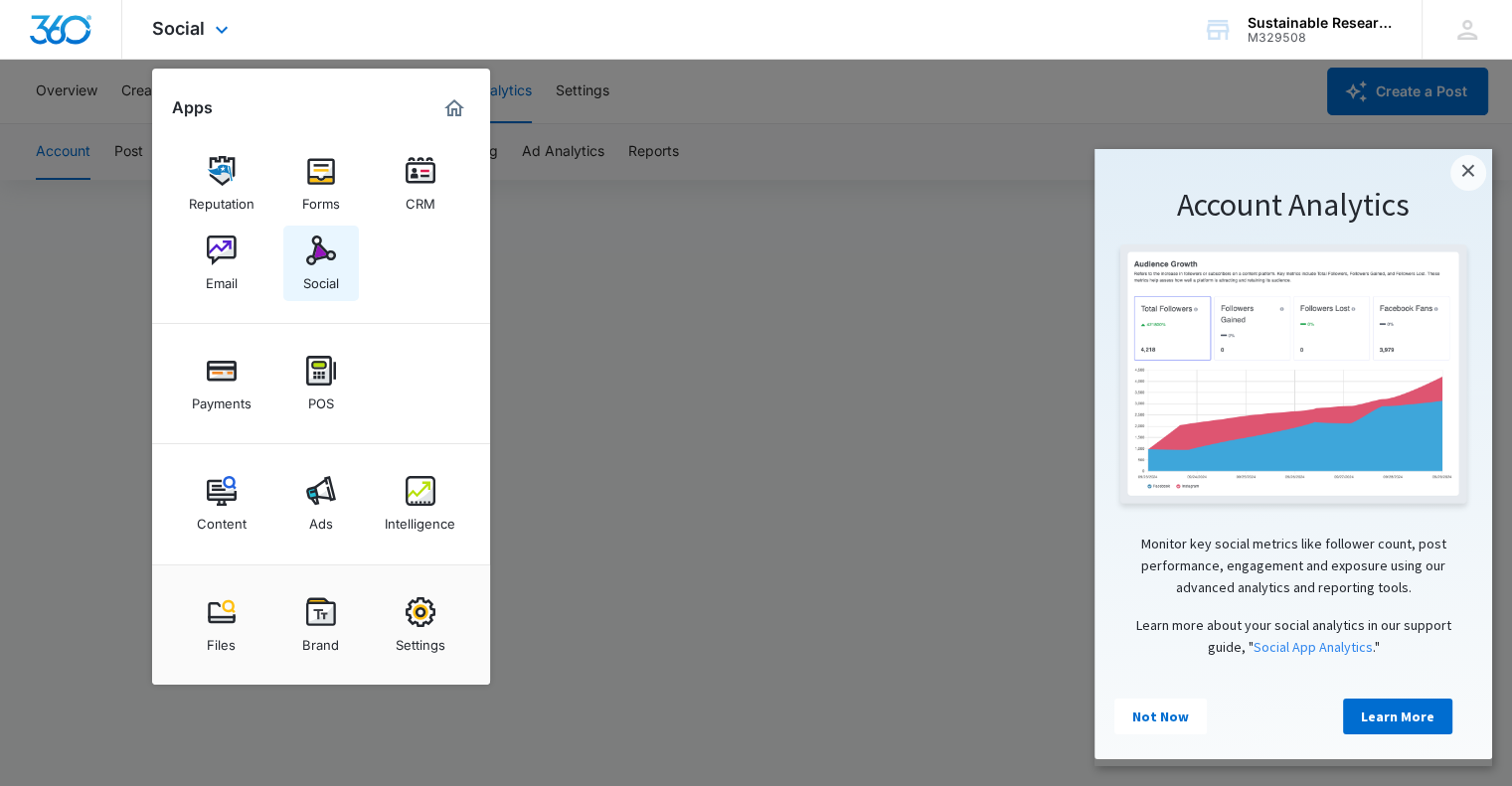 click on "Social" at bounding box center [321, 278] 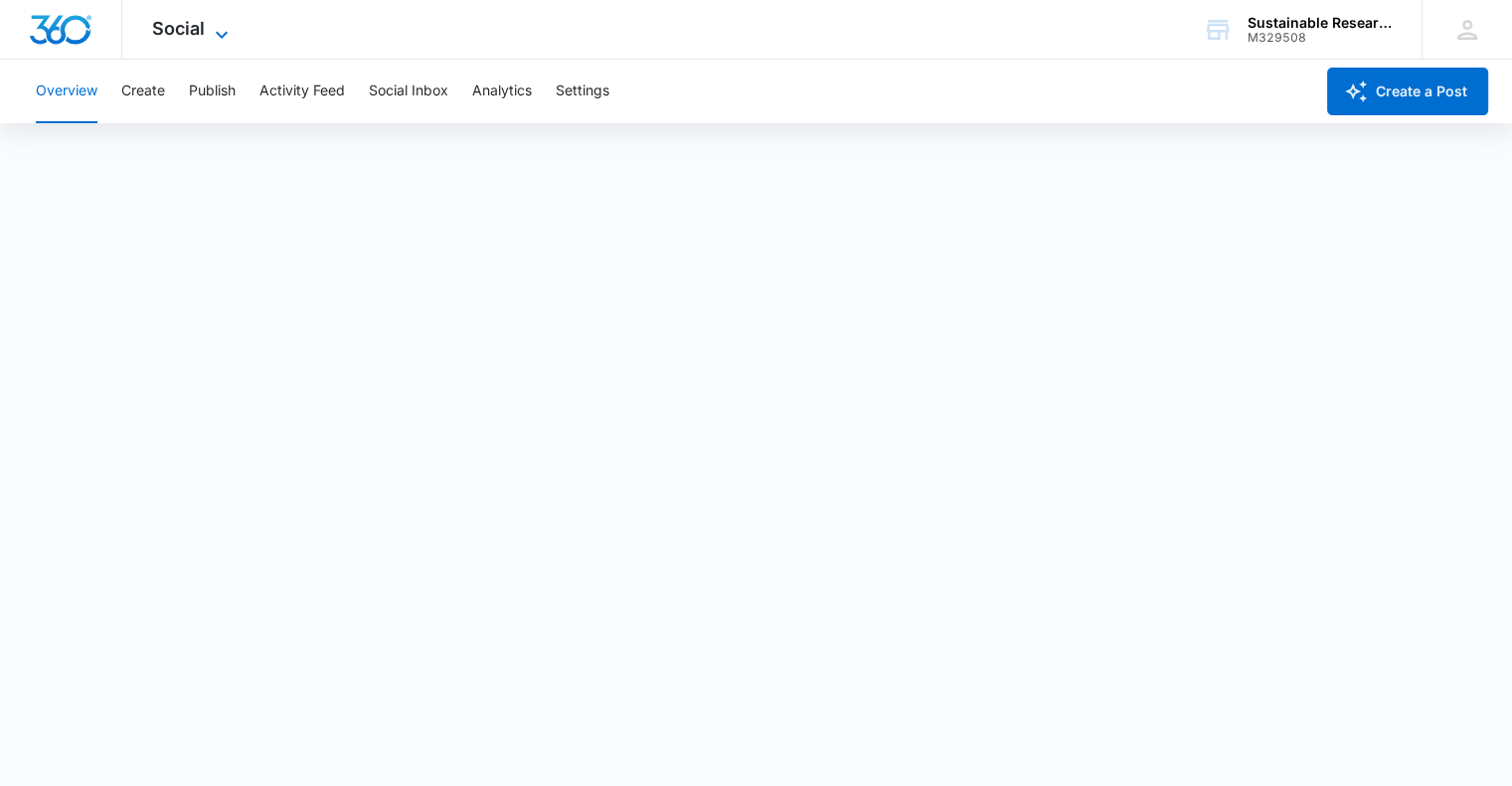 click 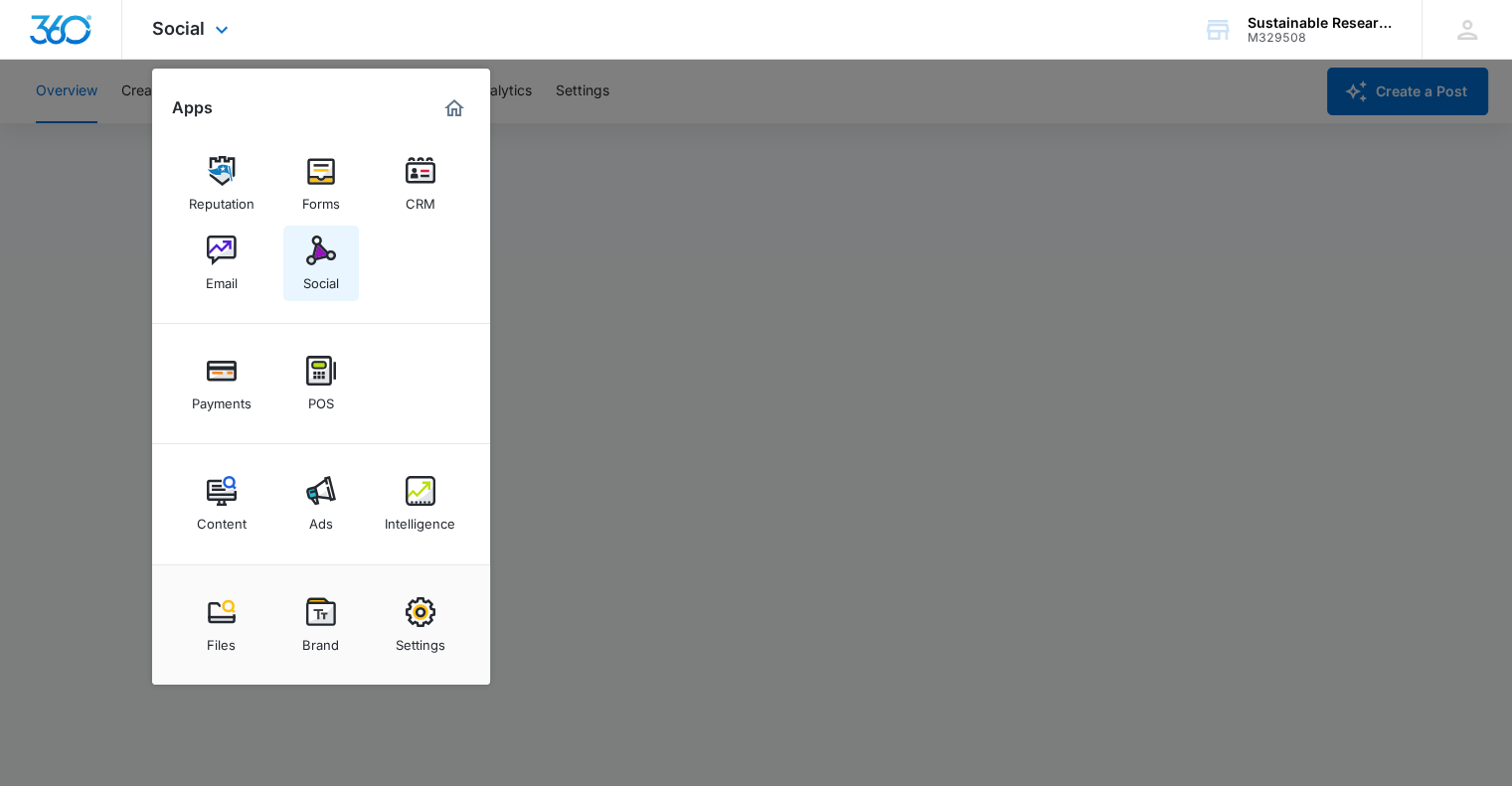 click at bounding box center (321, 250) 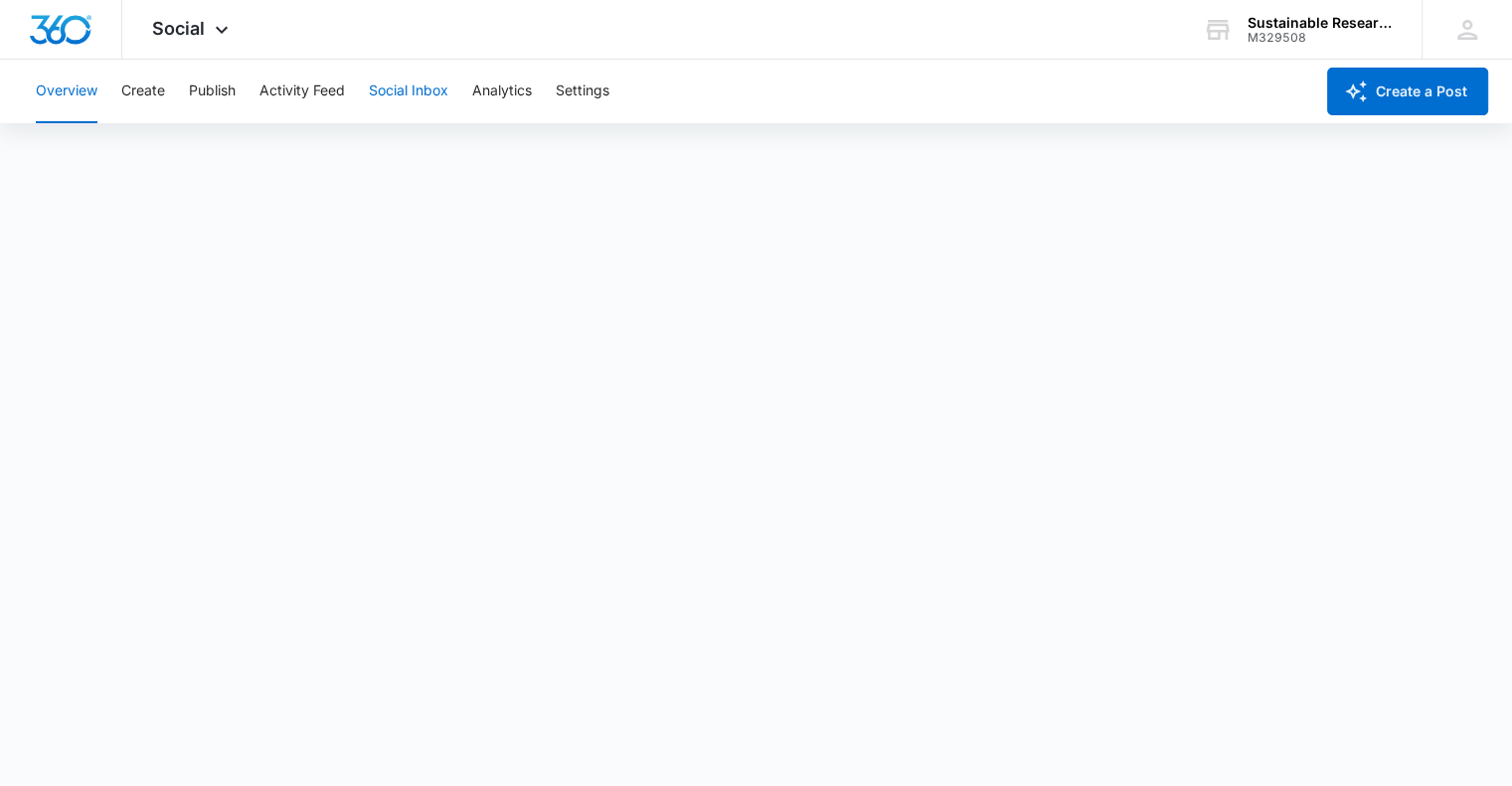 click on "Social Inbox" at bounding box center [409, 91] 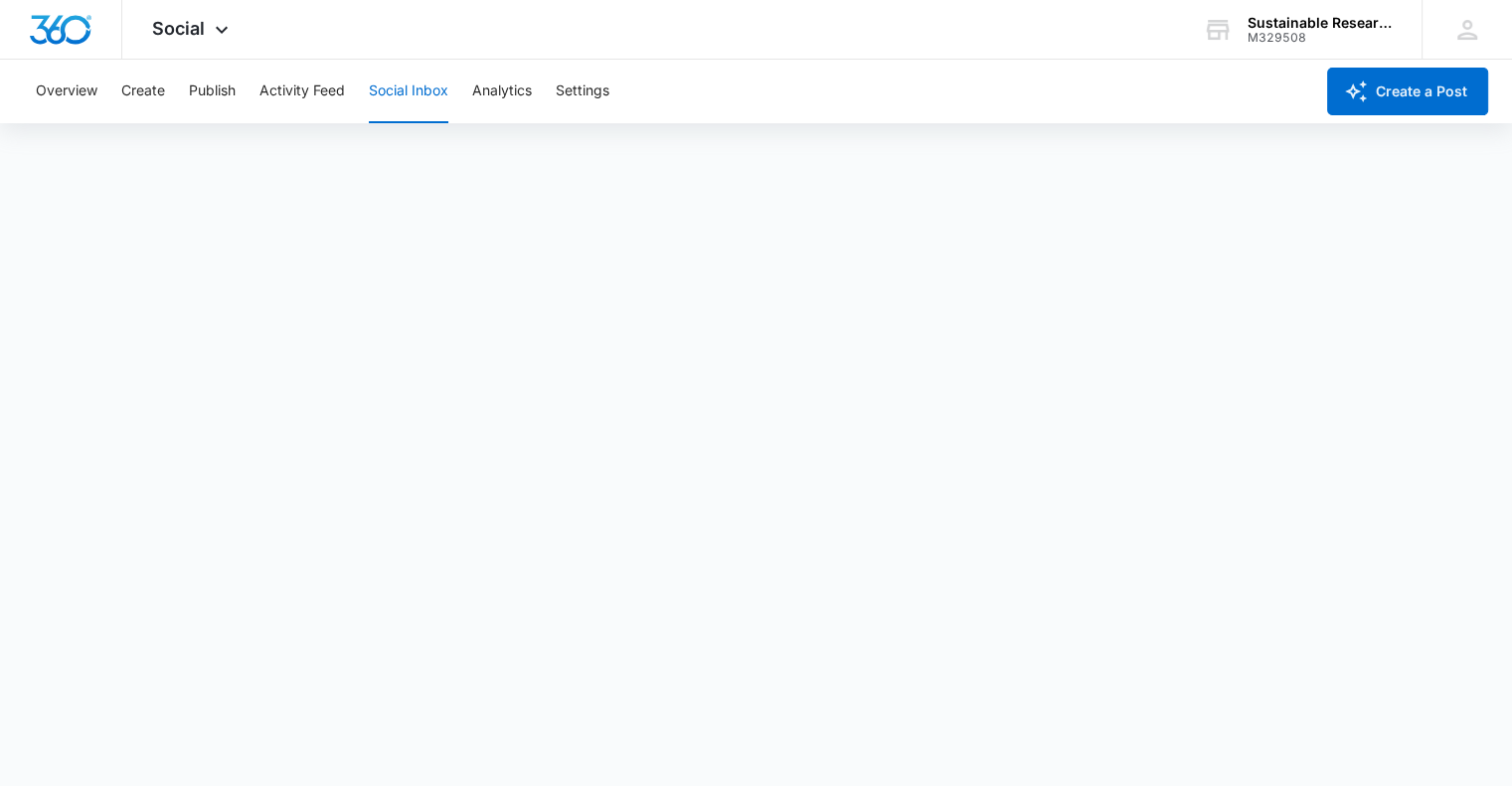 scroll, scrollTop: 0, scrollLeft: 0, axis: both 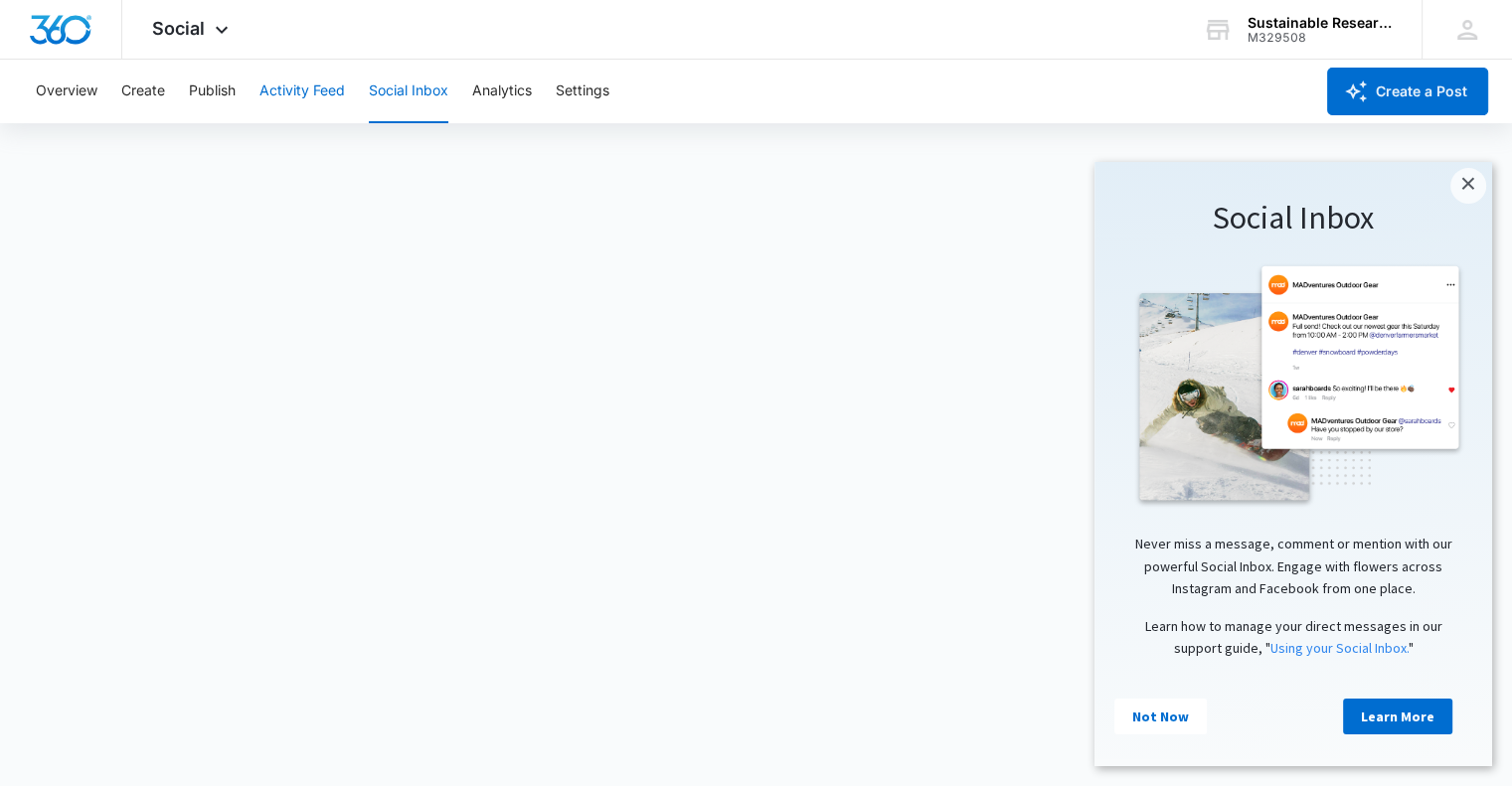click on "Activity Feed" at bounding box center (302, 91) 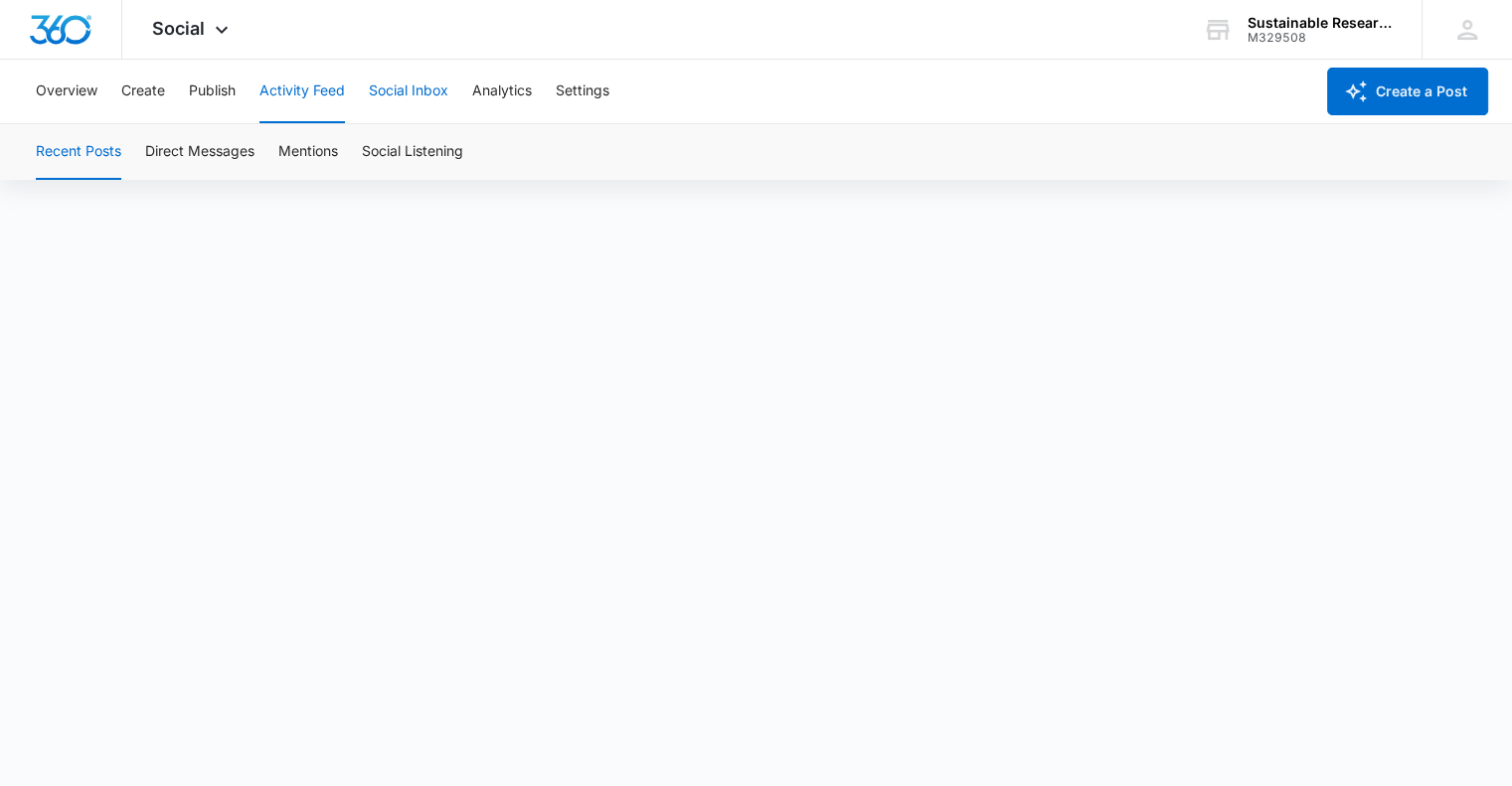 click on "Social Inbox" at bounding box center [409, 91] 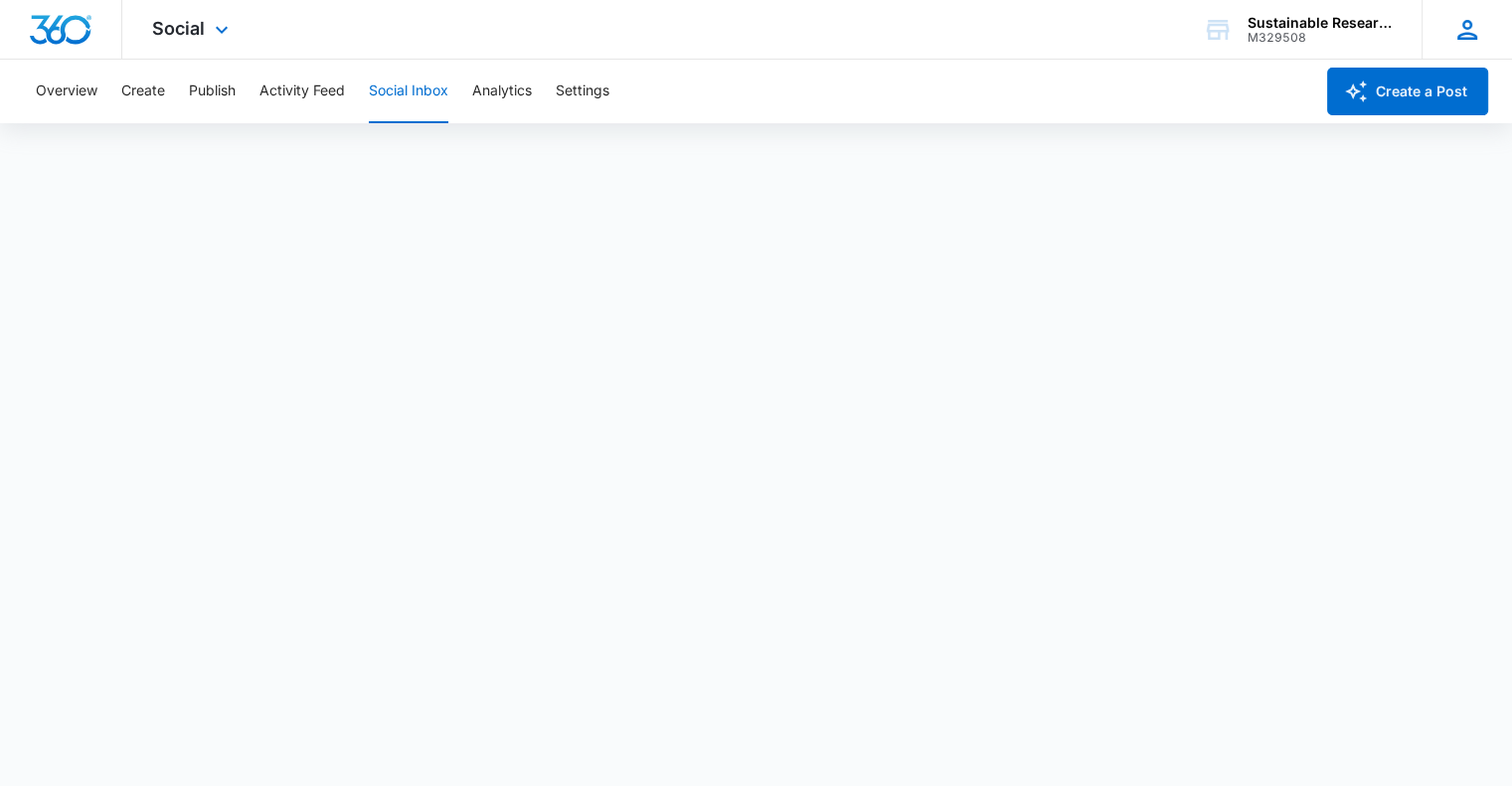 click 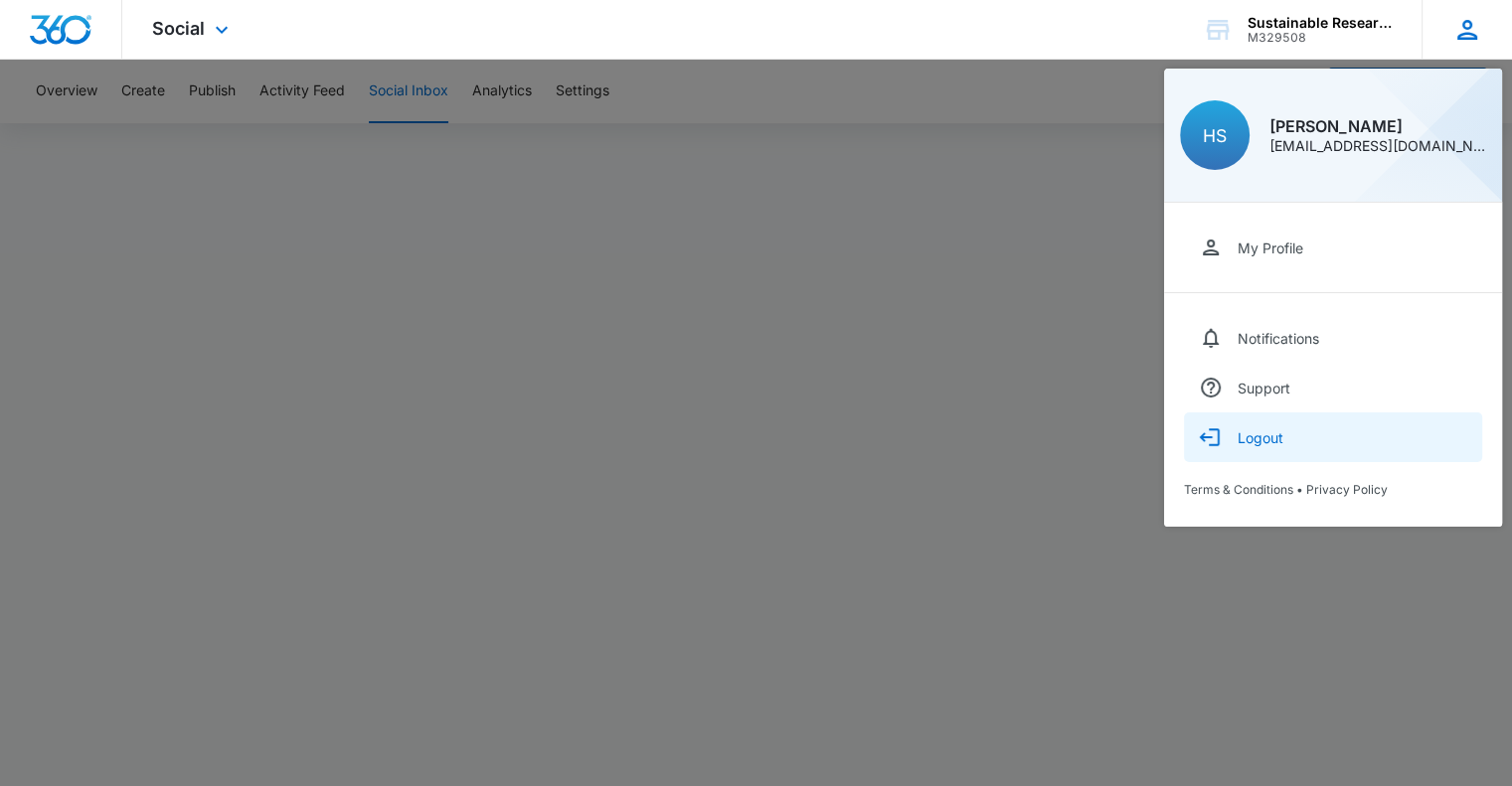 click on "Logout" at bounding box center (1260, 437) 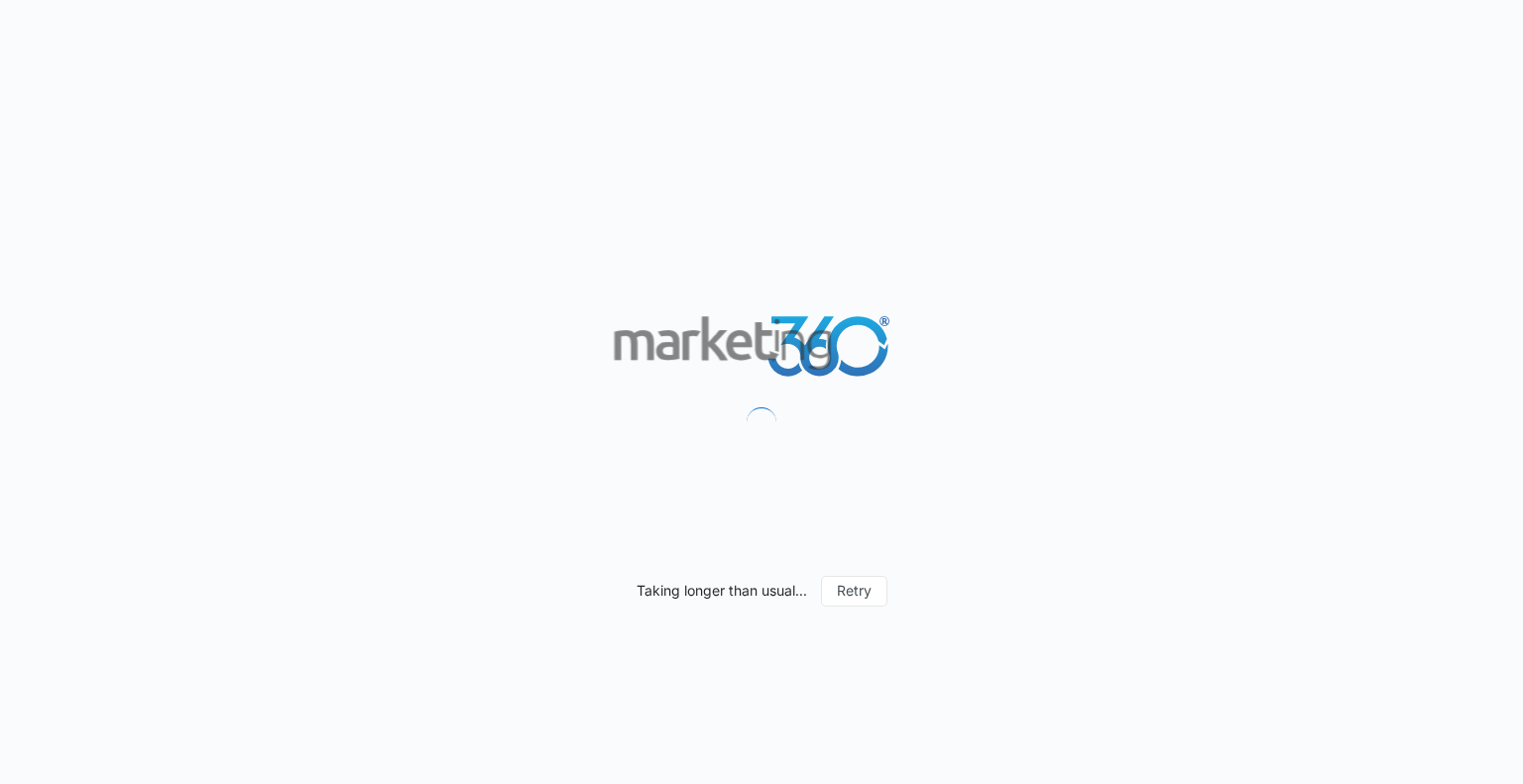 scroll, scrollTop: 0, scrollLeft: 0, axis: both 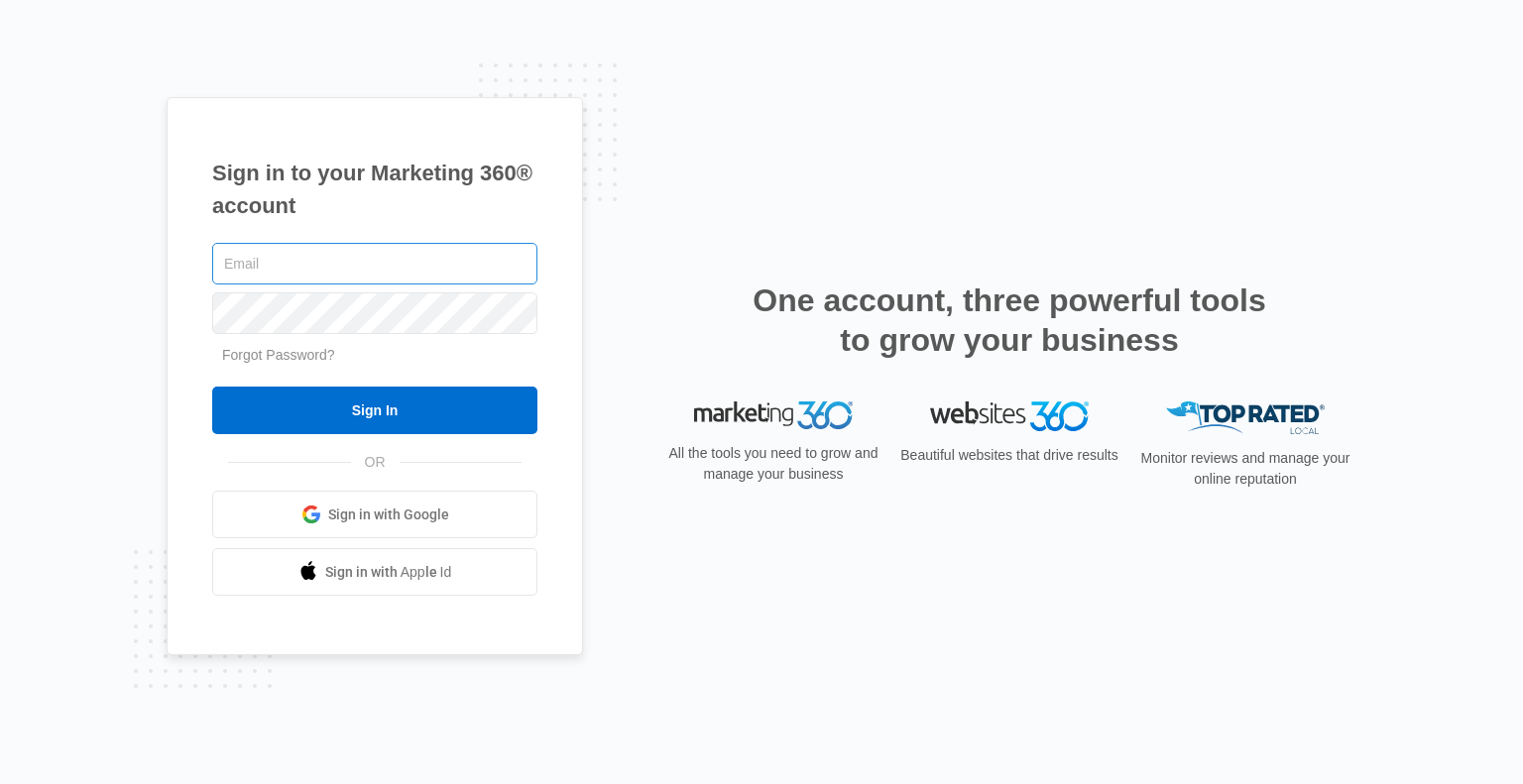 click at bounding box center [375, 264] 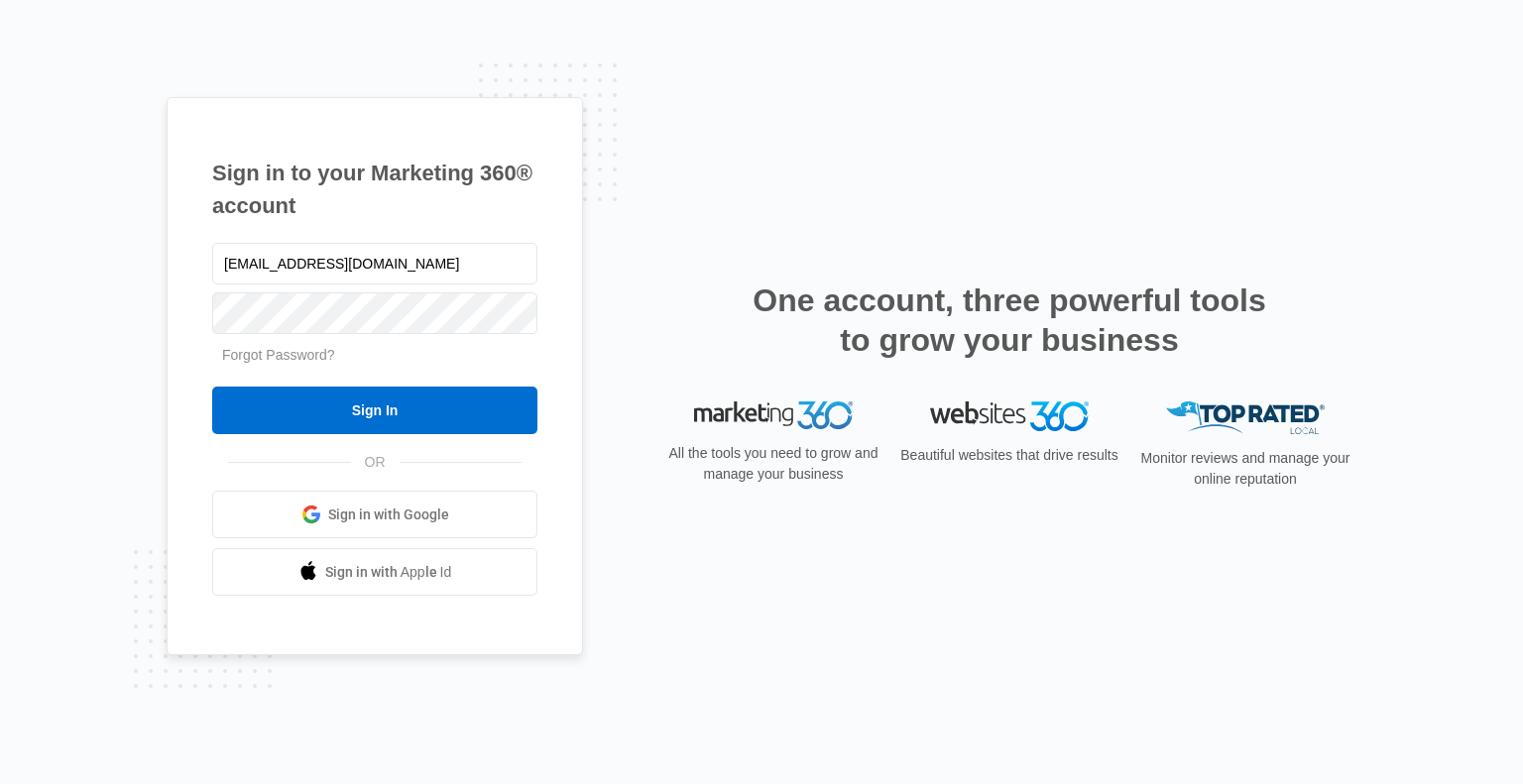 type on "henryshilling@sustainableinvest.com" 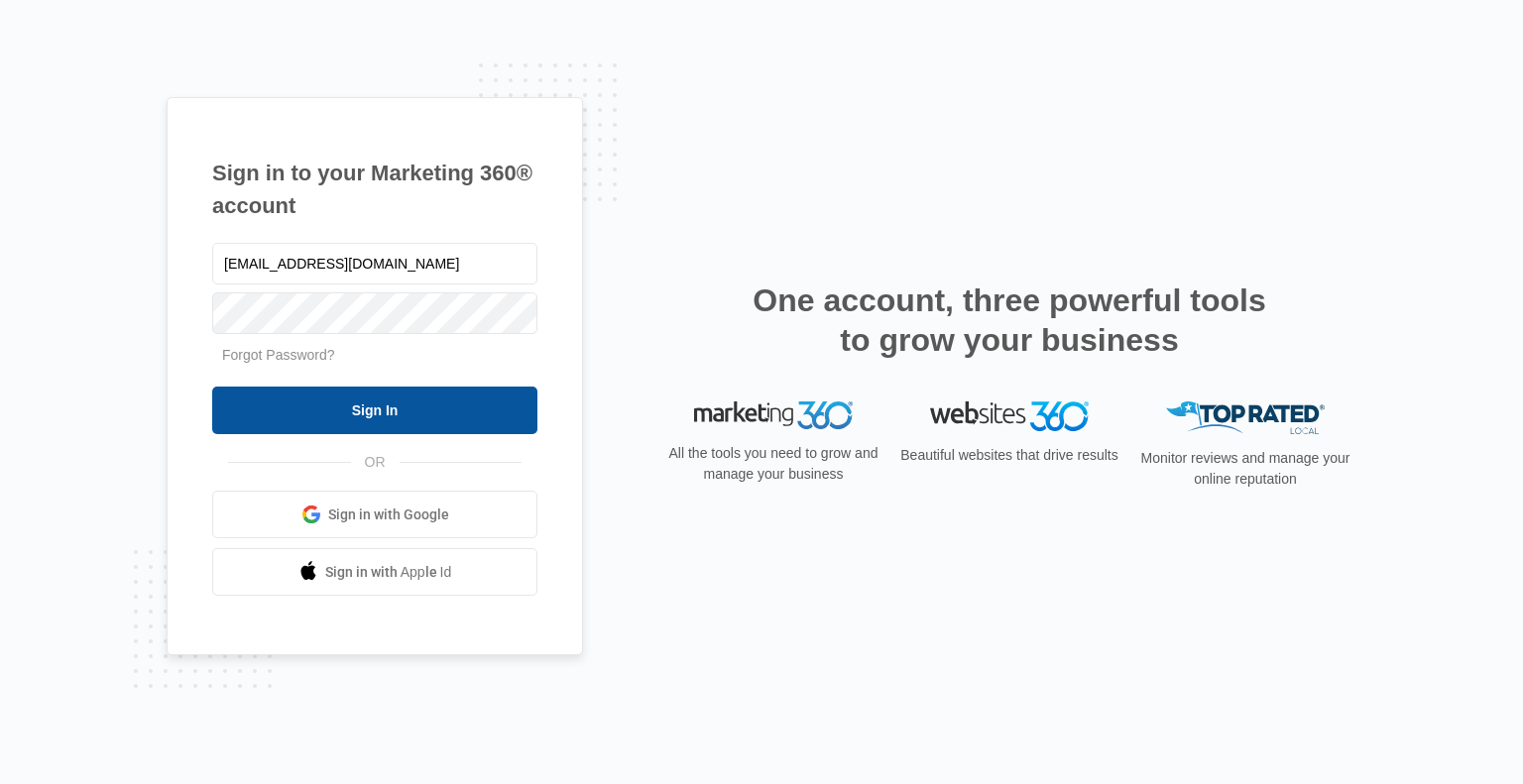 click on "Sign In" at bounding box center [375, 410] 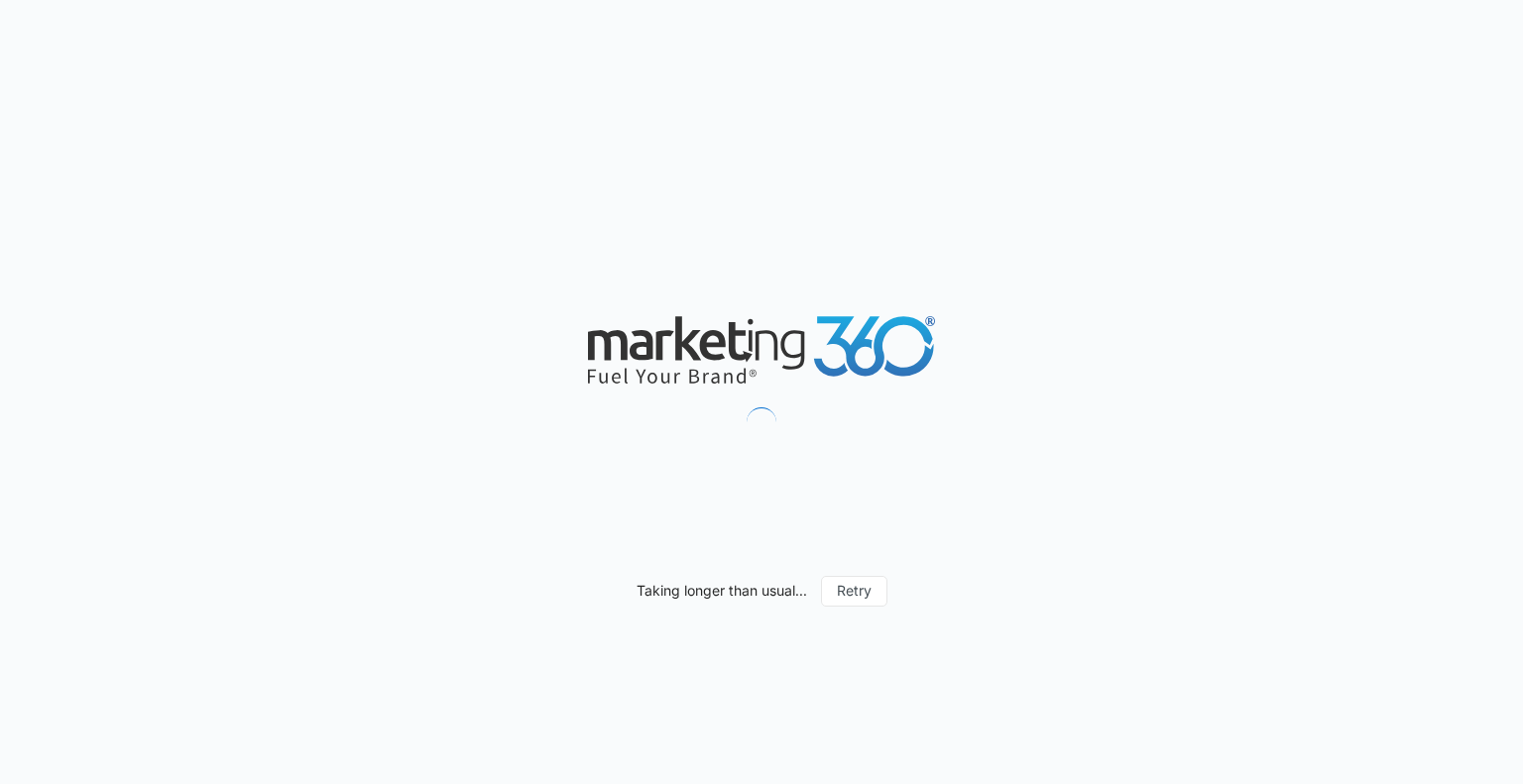 scroll, scrollTop: 0, scrollLeft: 0, axis: both 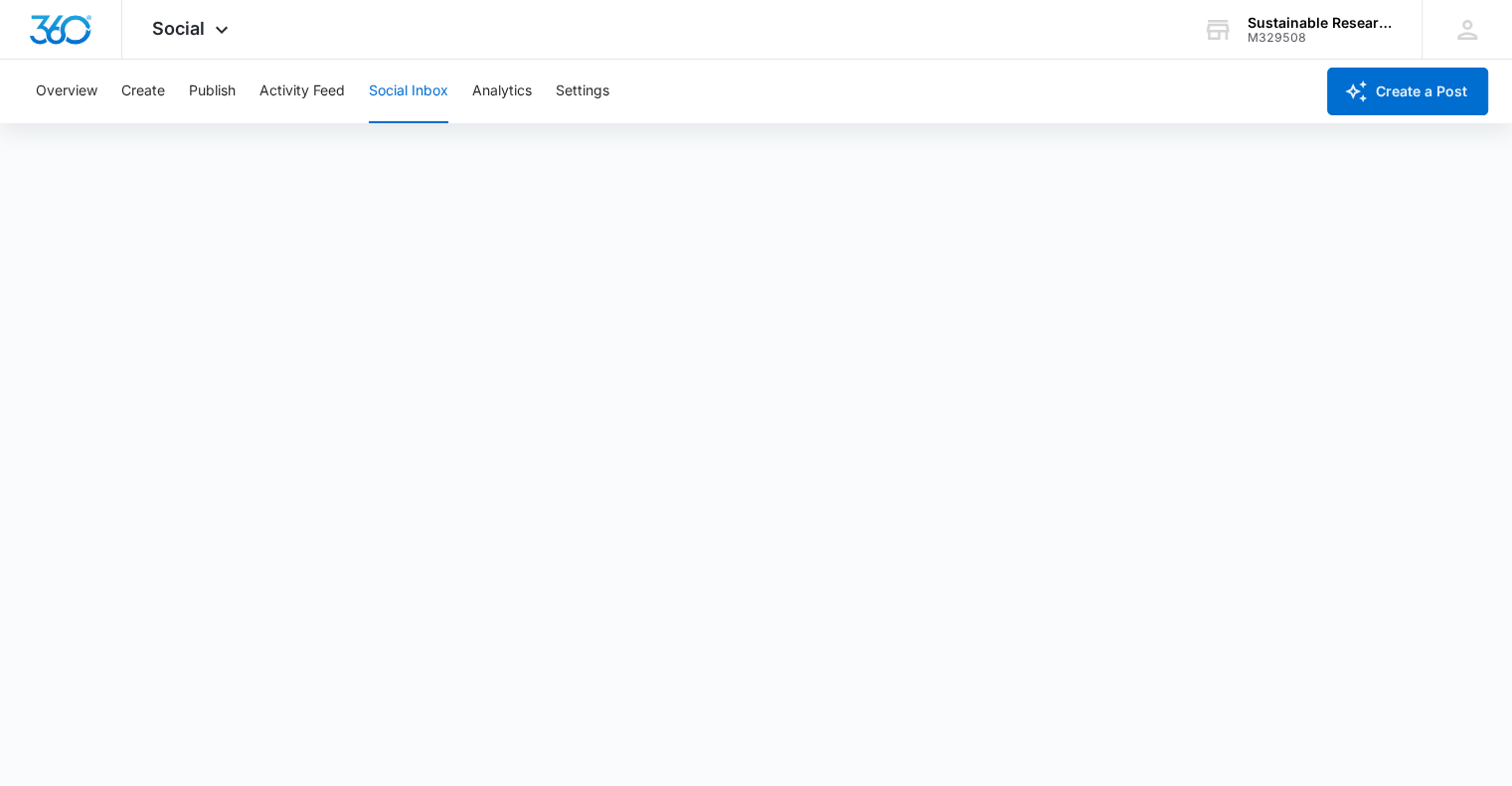 drag, startPoint x: 414, startPoint y: 84, endPoint x: 398, endPoint y: 92, distance: 17.888544 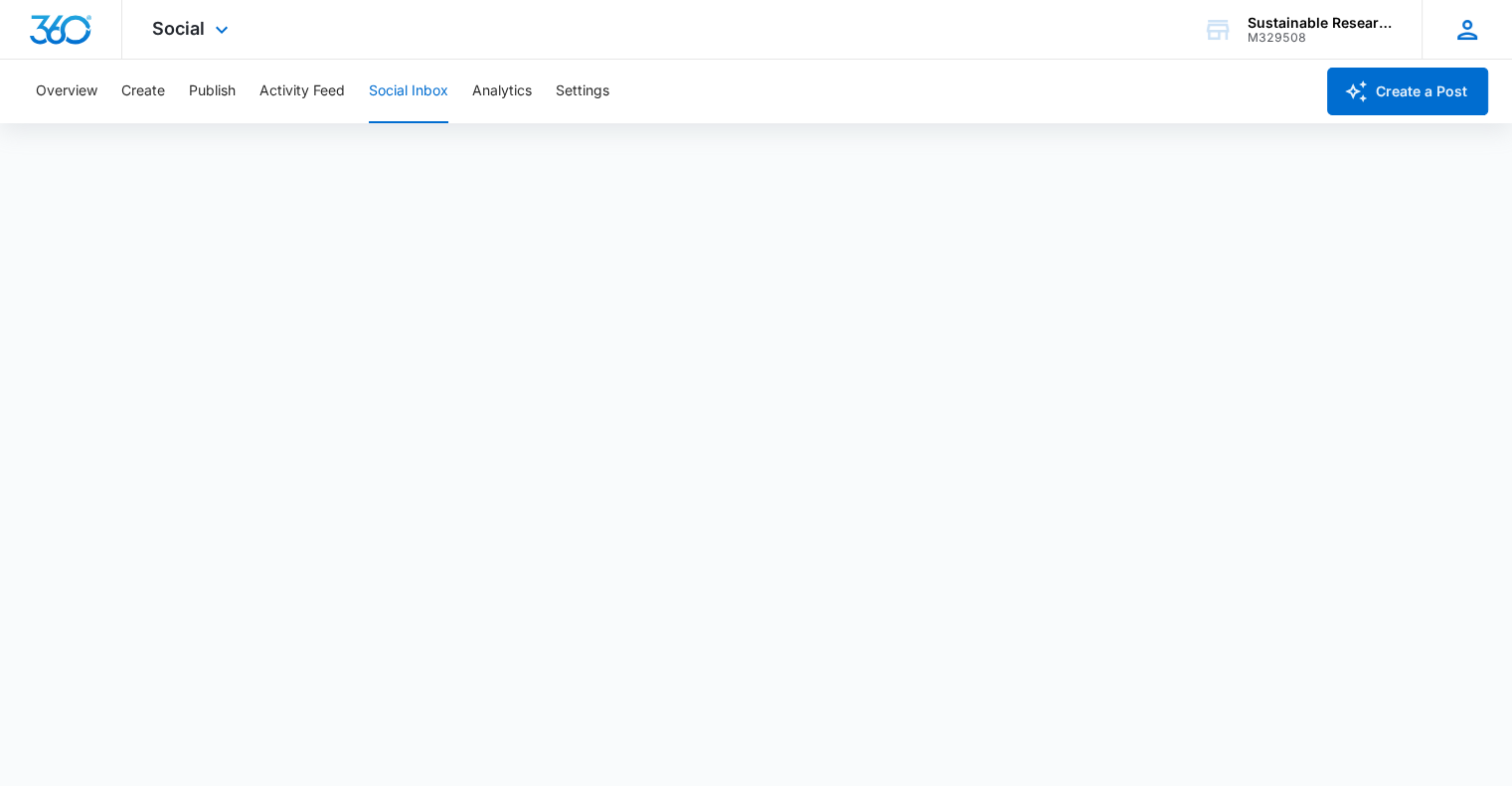 click 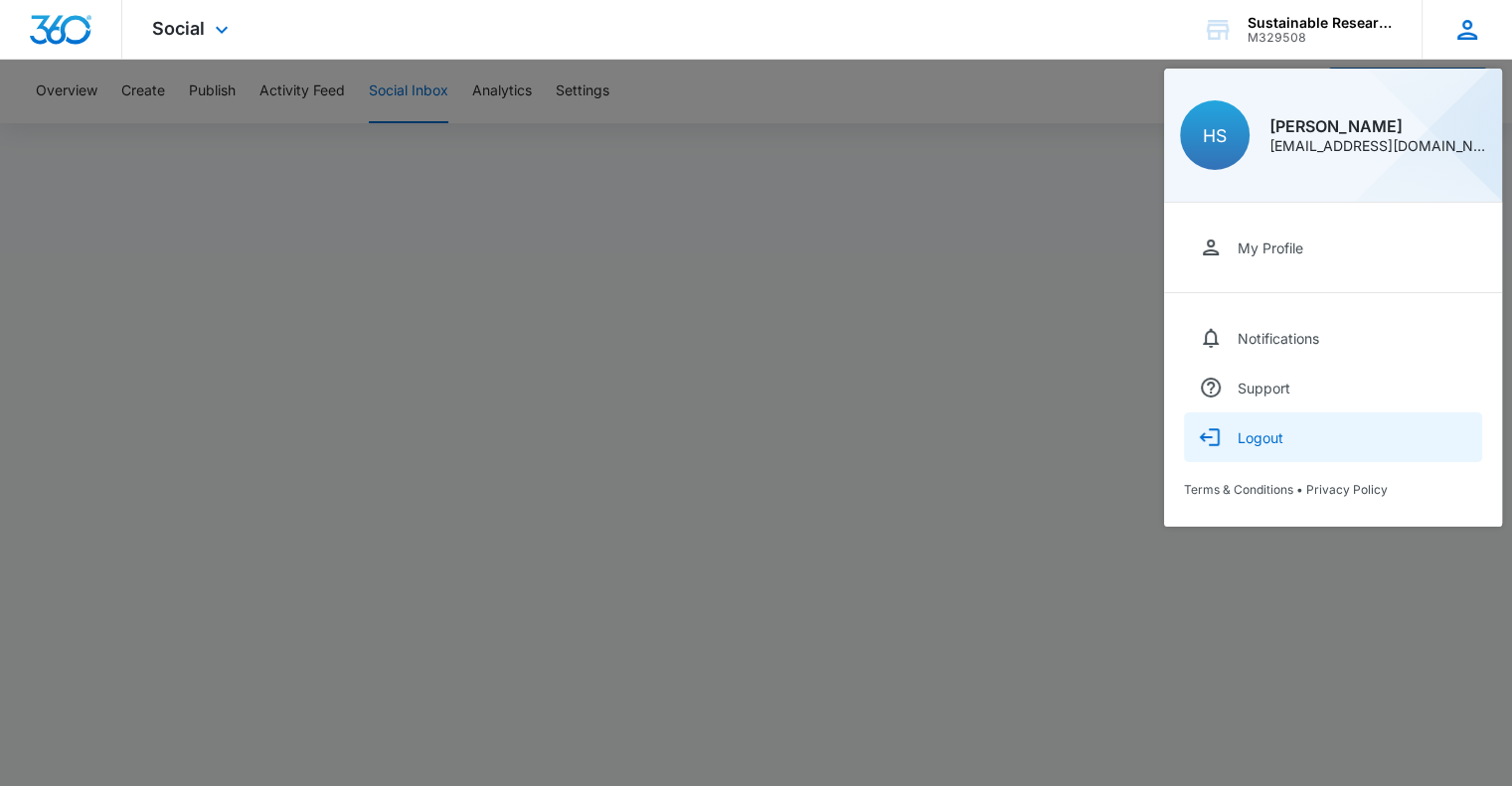 click on "Logout" at bounding box center (1260, 437) 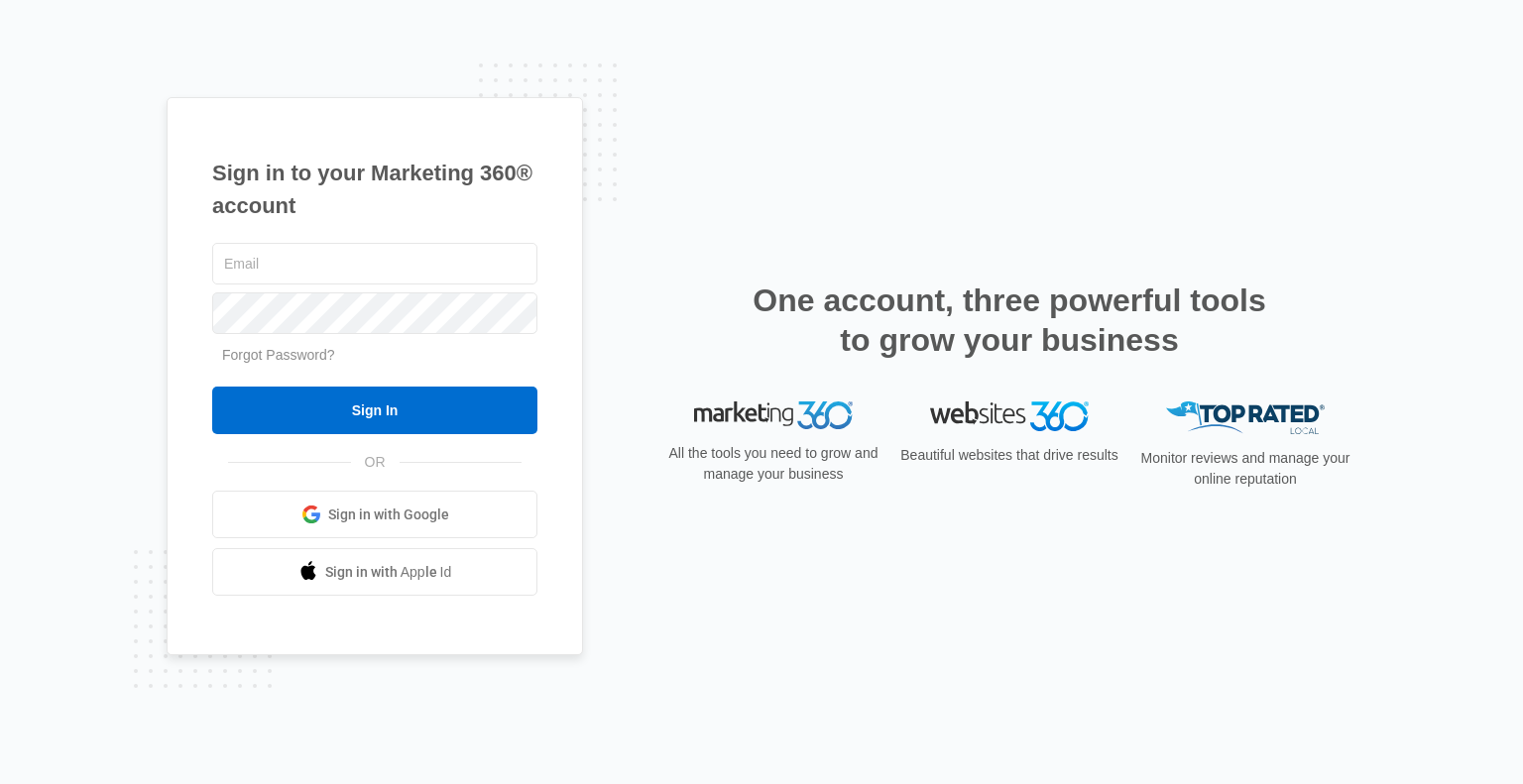 scroll, scrollTop: 0, scrollLeft: 0, axis: both 